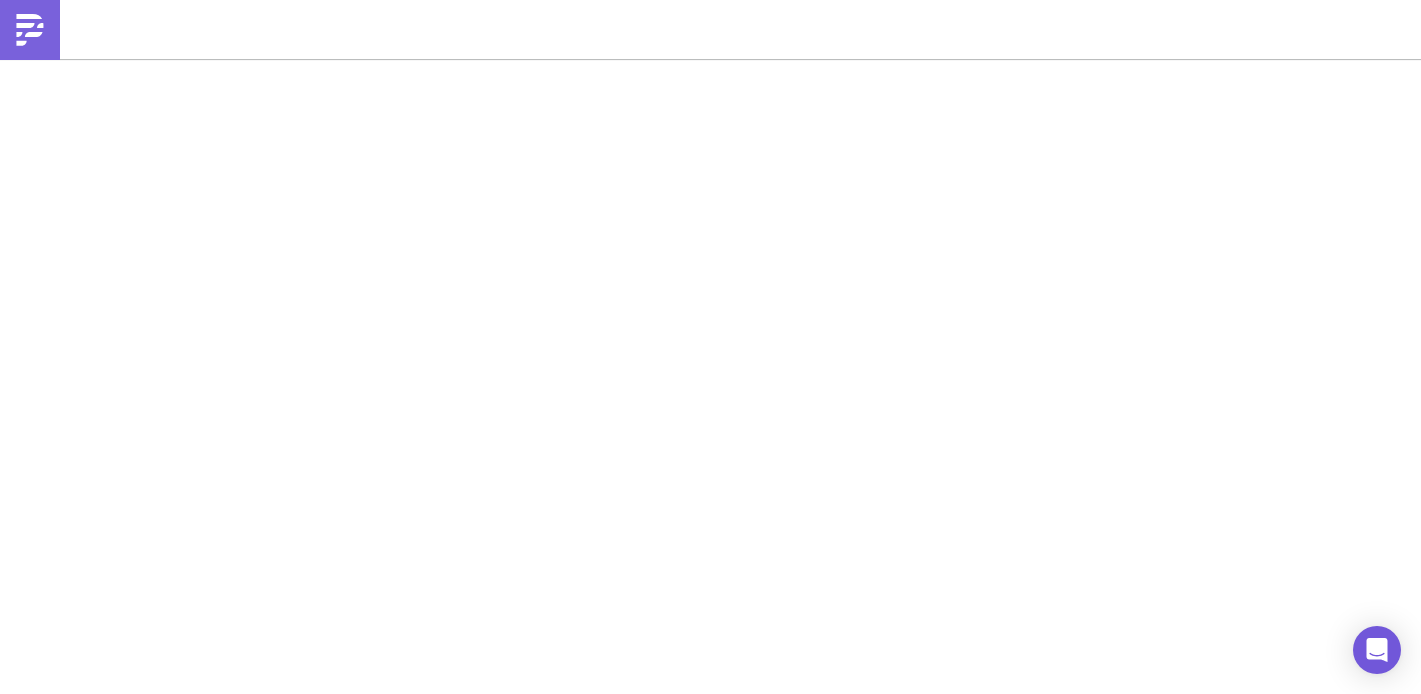 scroll, scrollTop: 0, scrollLeft: 0, axis: both 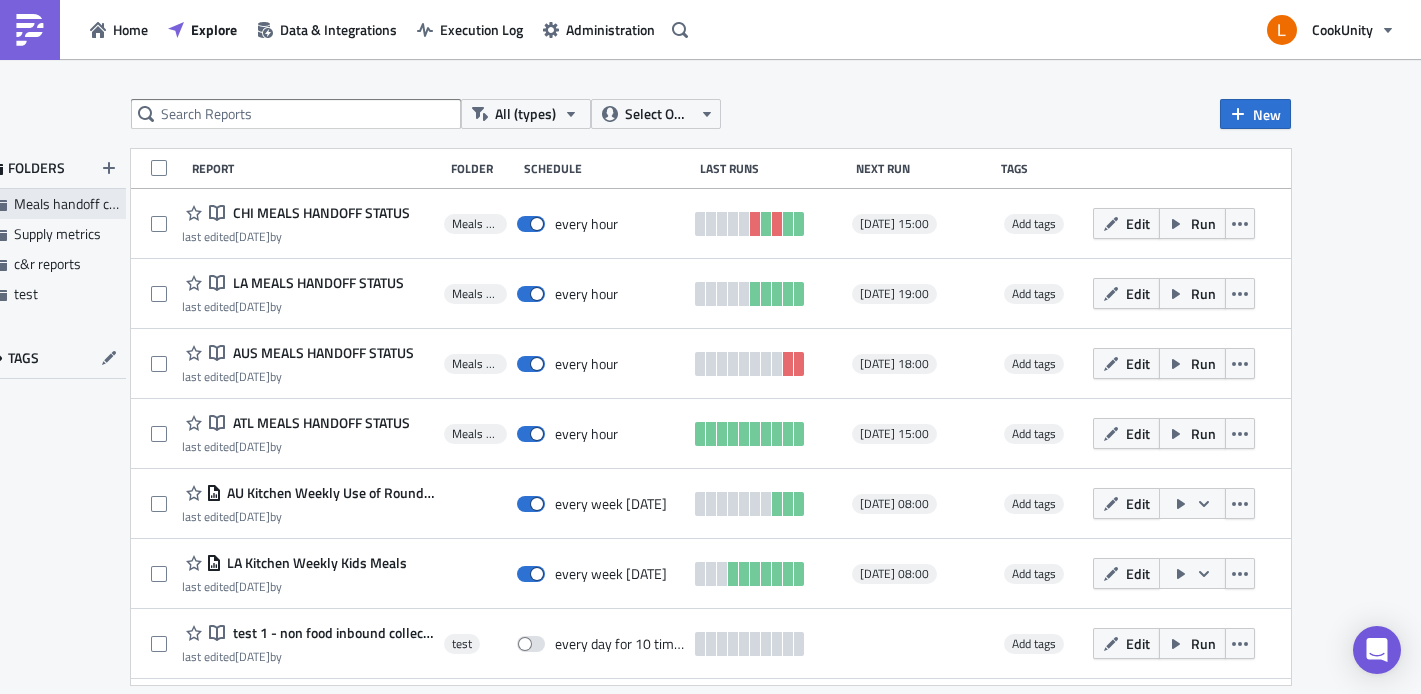 click on "Meals handoff checkpoint by stores" at bounding box center (119, 203) 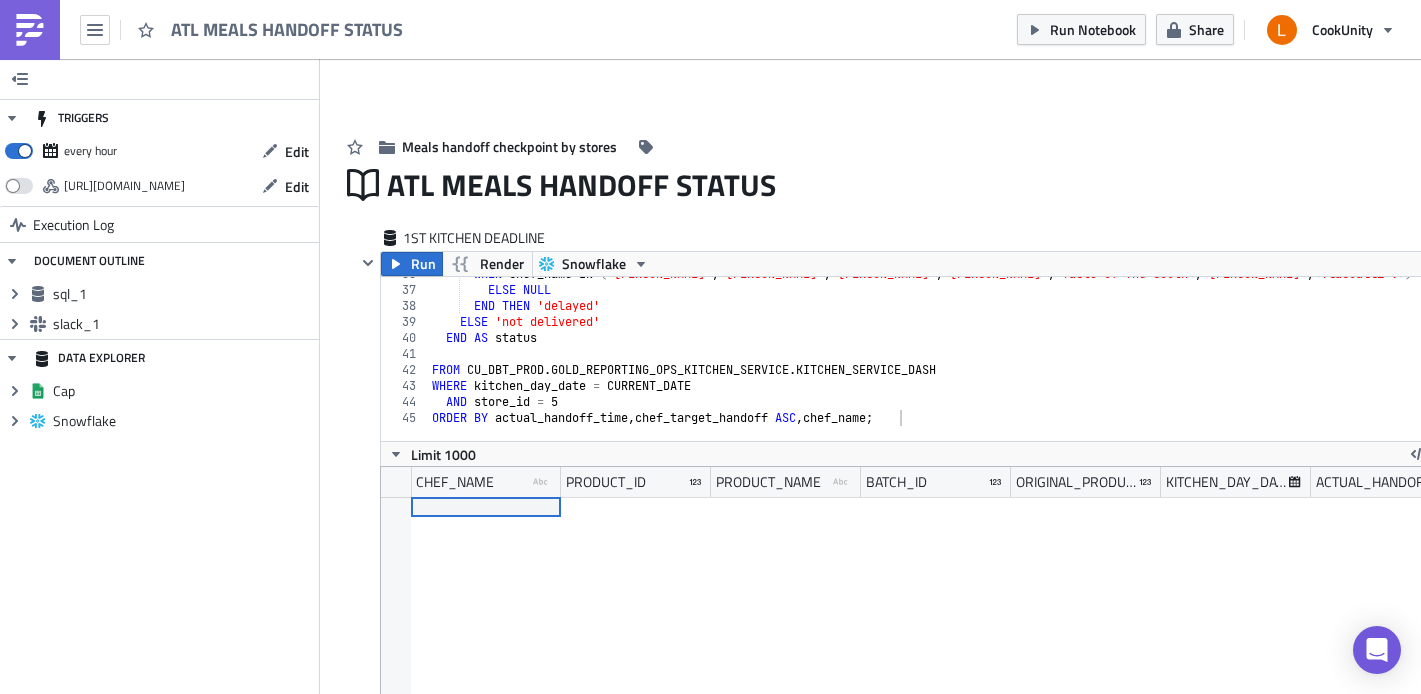 scroll, scrollTop: 0, scrollLeft: 0, axis: both 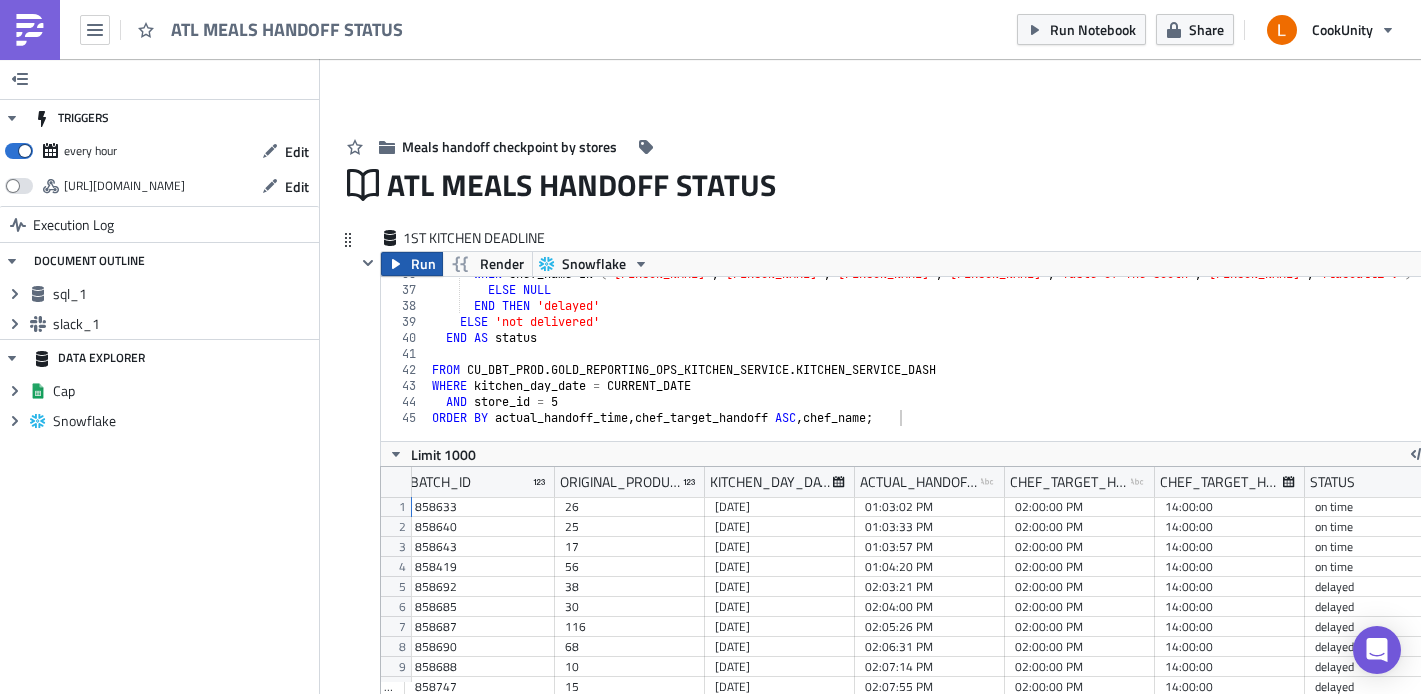 click on "Run" at bounding box center (423, 264) 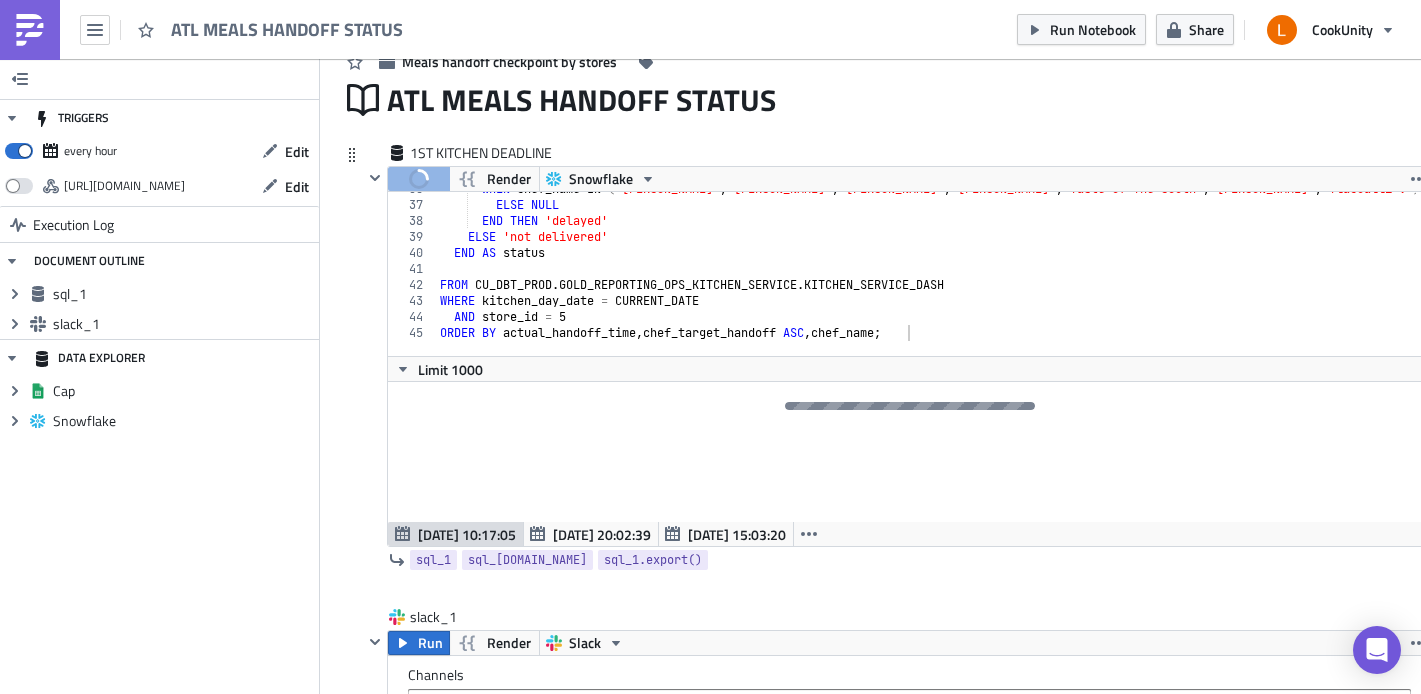 scroll, scrollTop: 105, scrollLeft: 0, axis: vertical 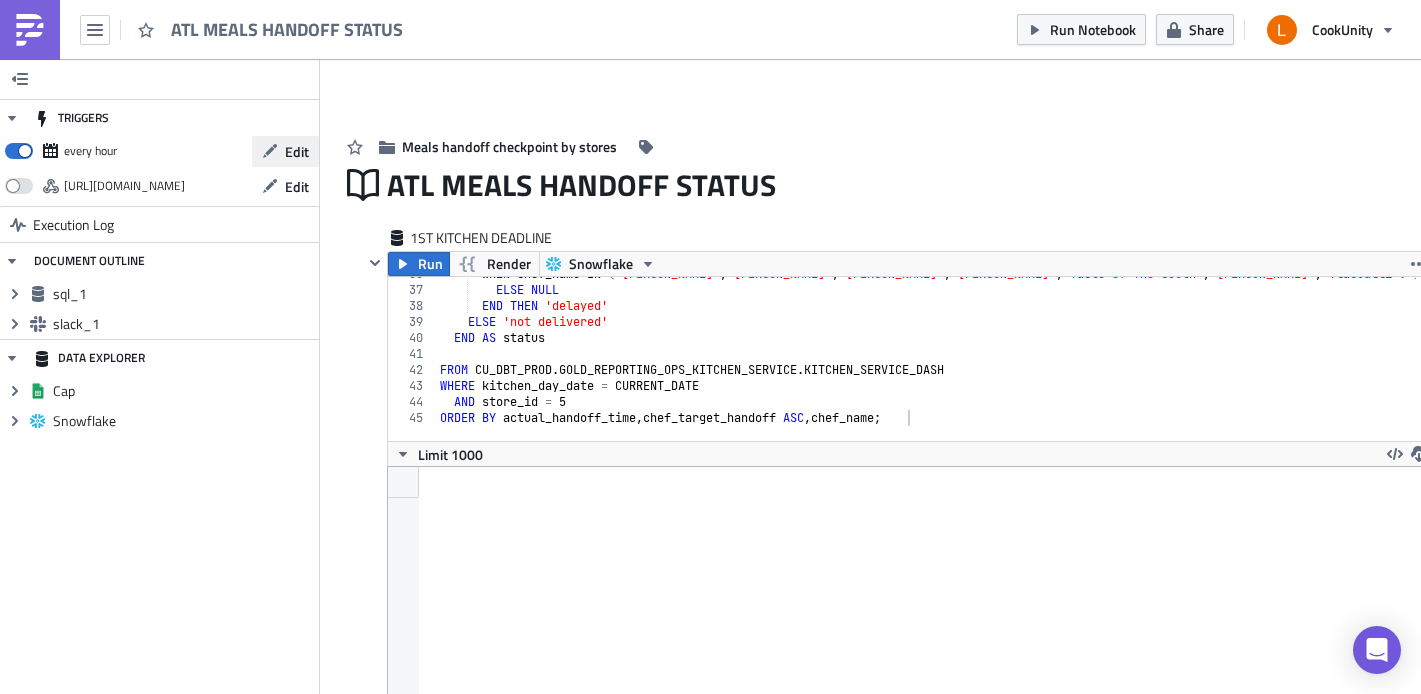 click on "Edit" at bounding box center (297, 151) 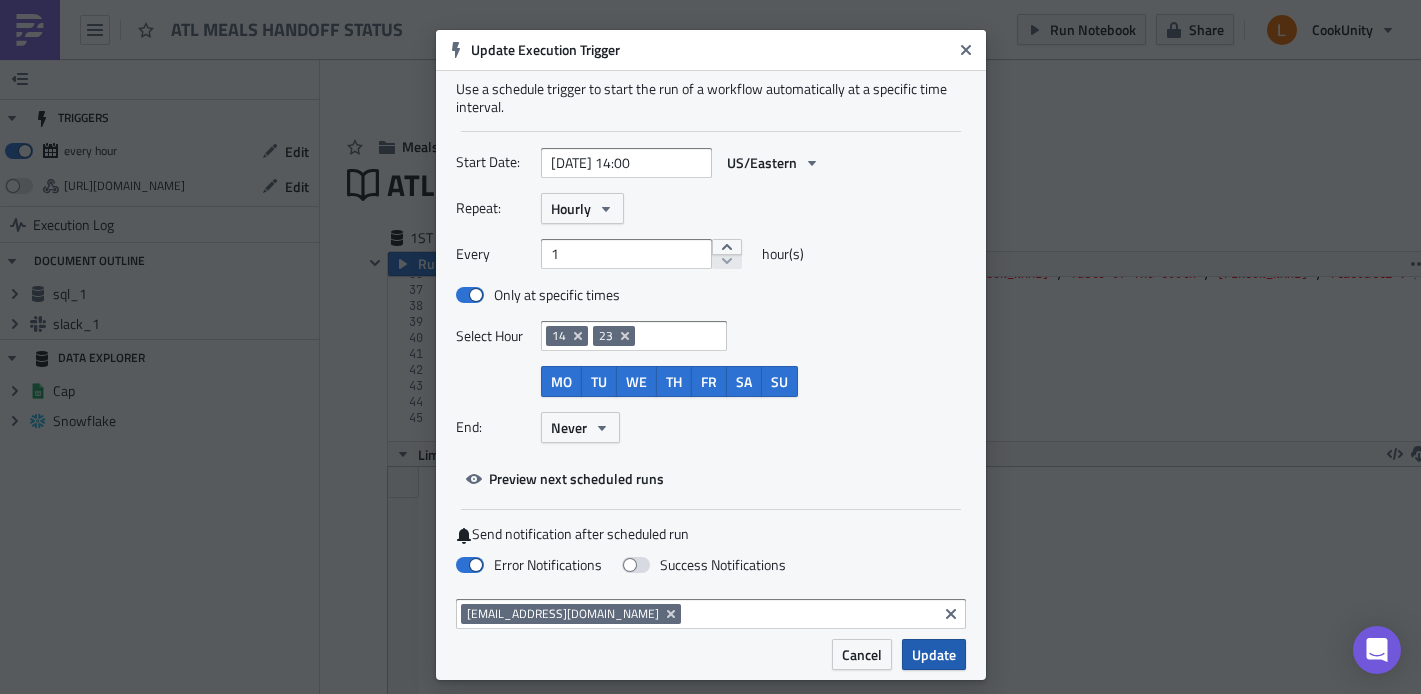 click on "Update" at bounding box center (934, 654) 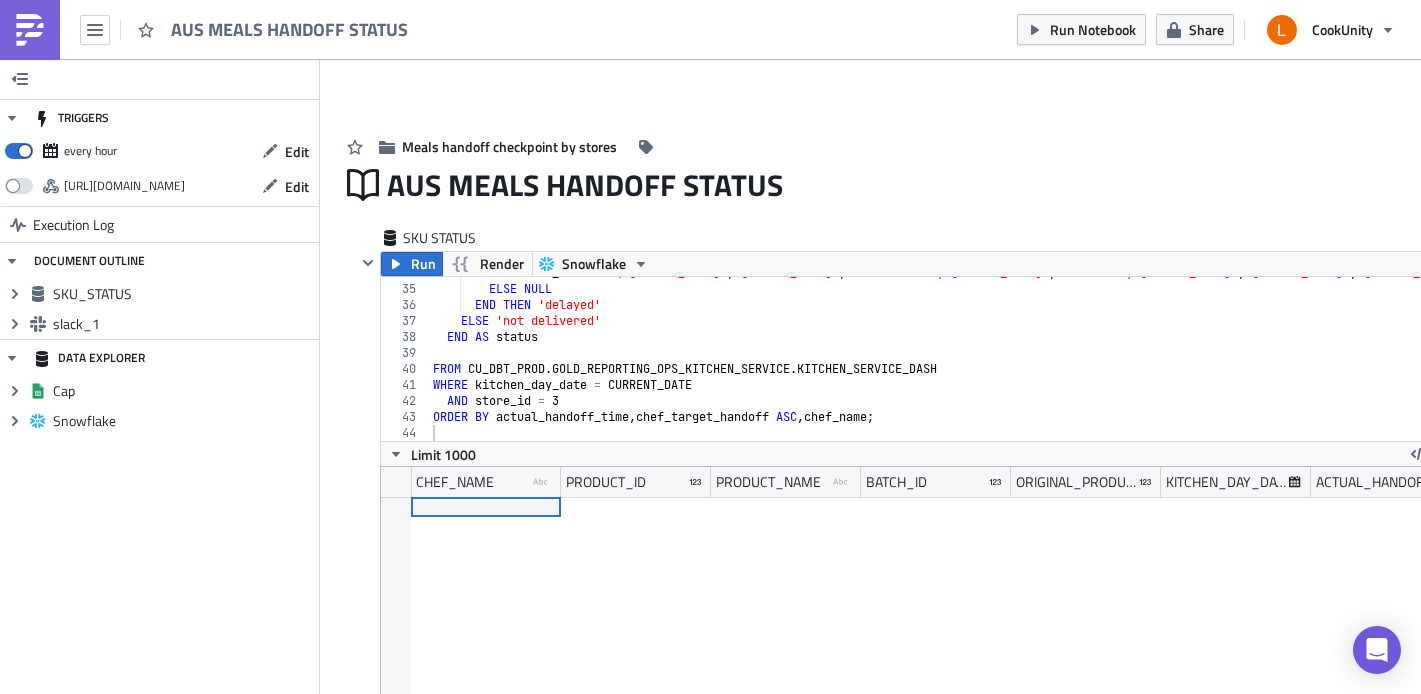 scroll, scrollTop: 0, scrollLeft: 0, axis: both 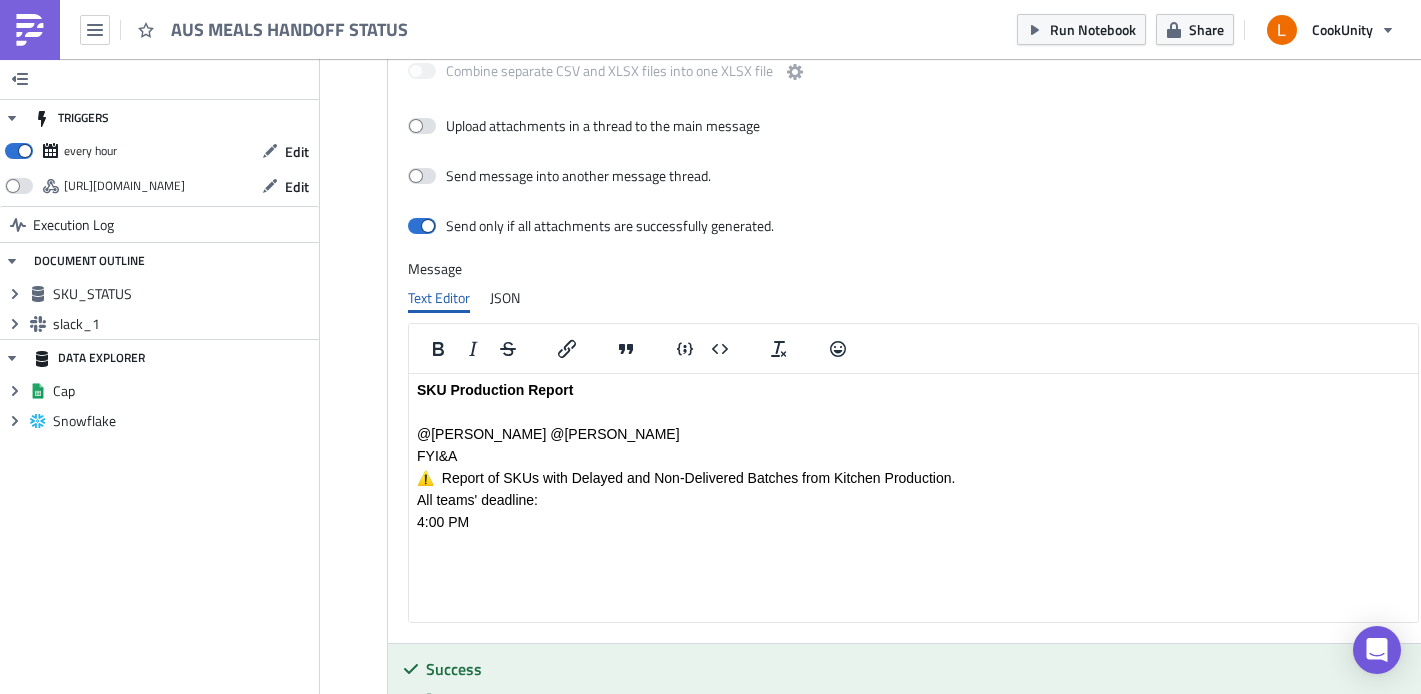 click on "⚠️  Report of SKUs with Delayed and Non-Delivered Batches from Kitchen Production." at bounding box center [913, 478] 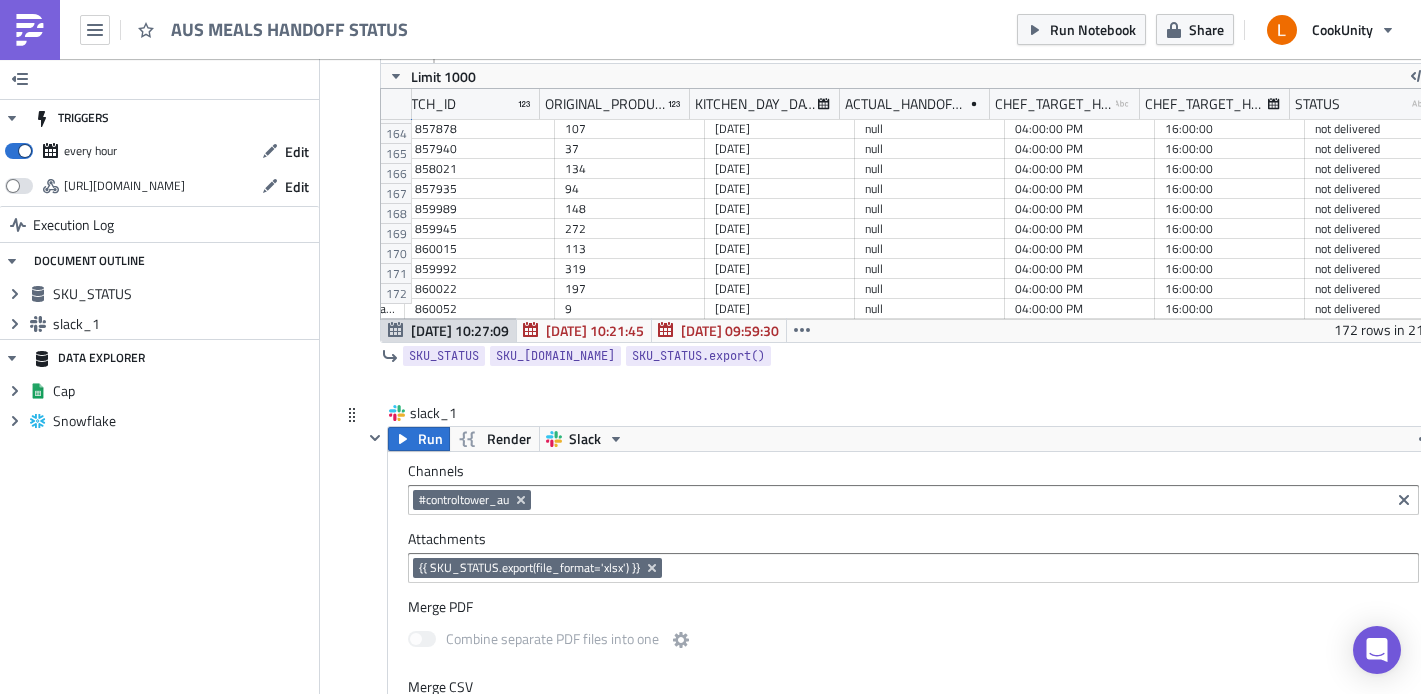 scroll, scrollTop: 367, scrollLeft: 0, axis: vertical 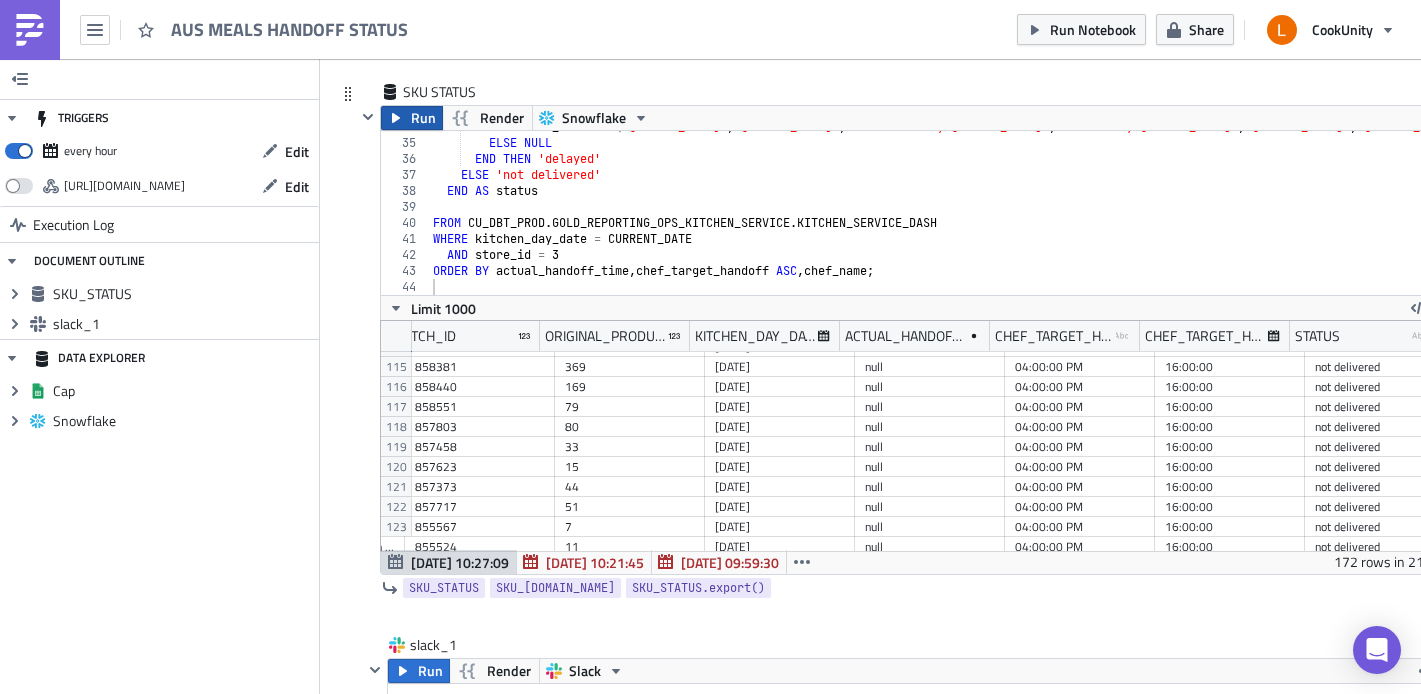 click on "Run" at bounding box center (423, 118) 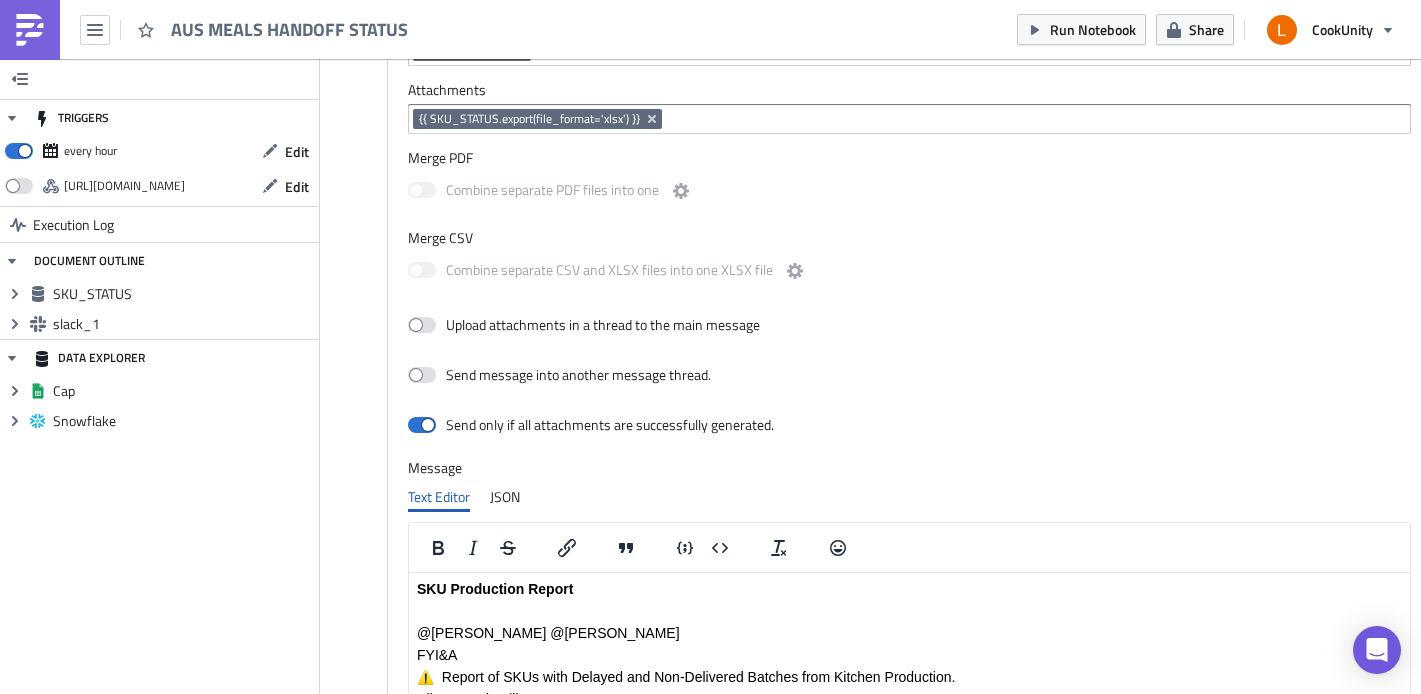 scroll, scrollTop: 866, scrollLeft: 0, axis: vertical 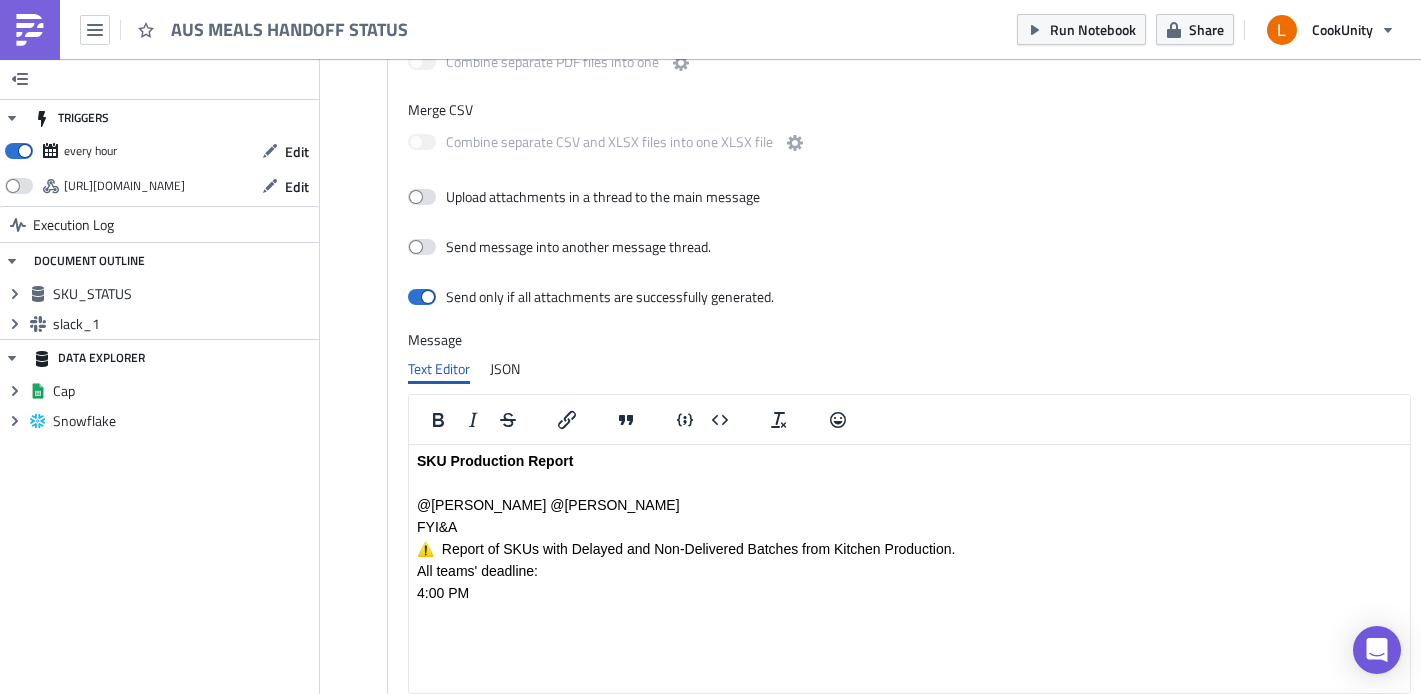 click on "SKU Production Report @rebecca @jasonmartini FYI&A  ⚠️  Report of SKUs with Delayed and Non-Delivered Batches from Kitchen Production. All teams' deadline:  4:00 PM" at bounding box center [909, 527] 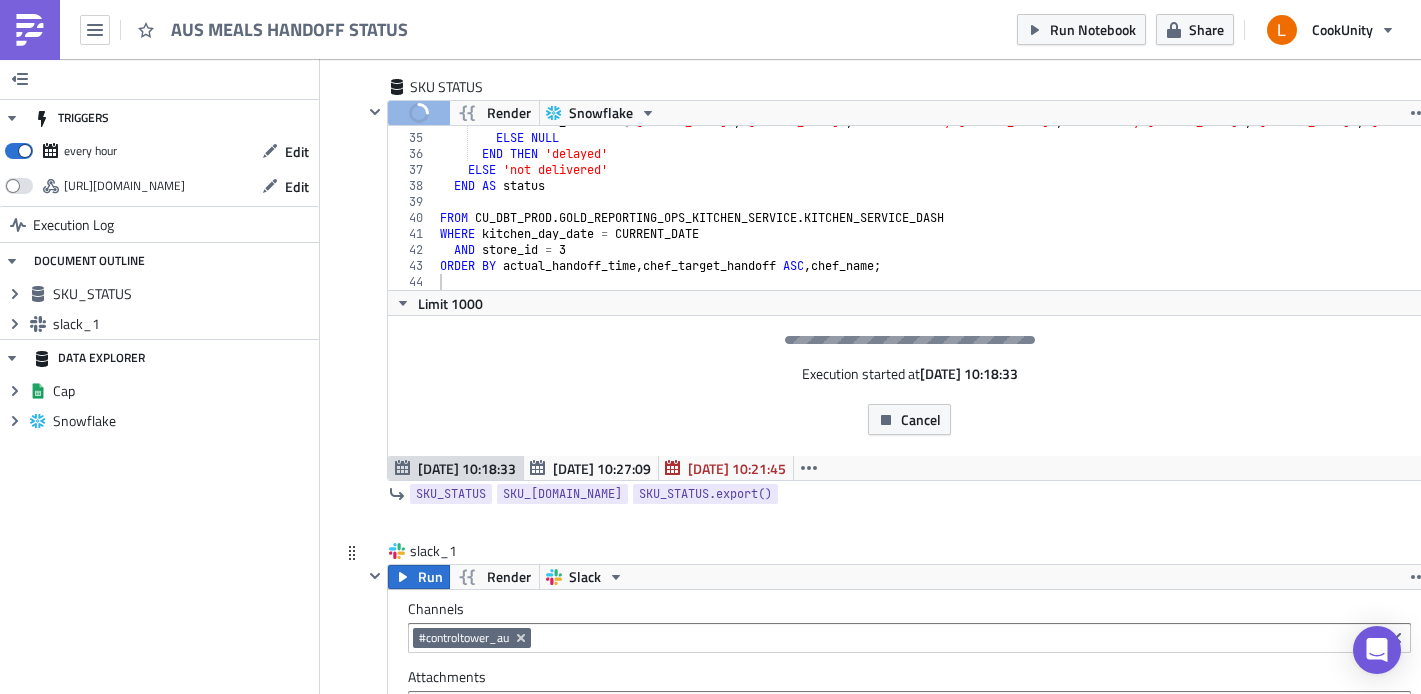 scroll, scrollTop: 145, scrollLeft: 0, axis: vertical 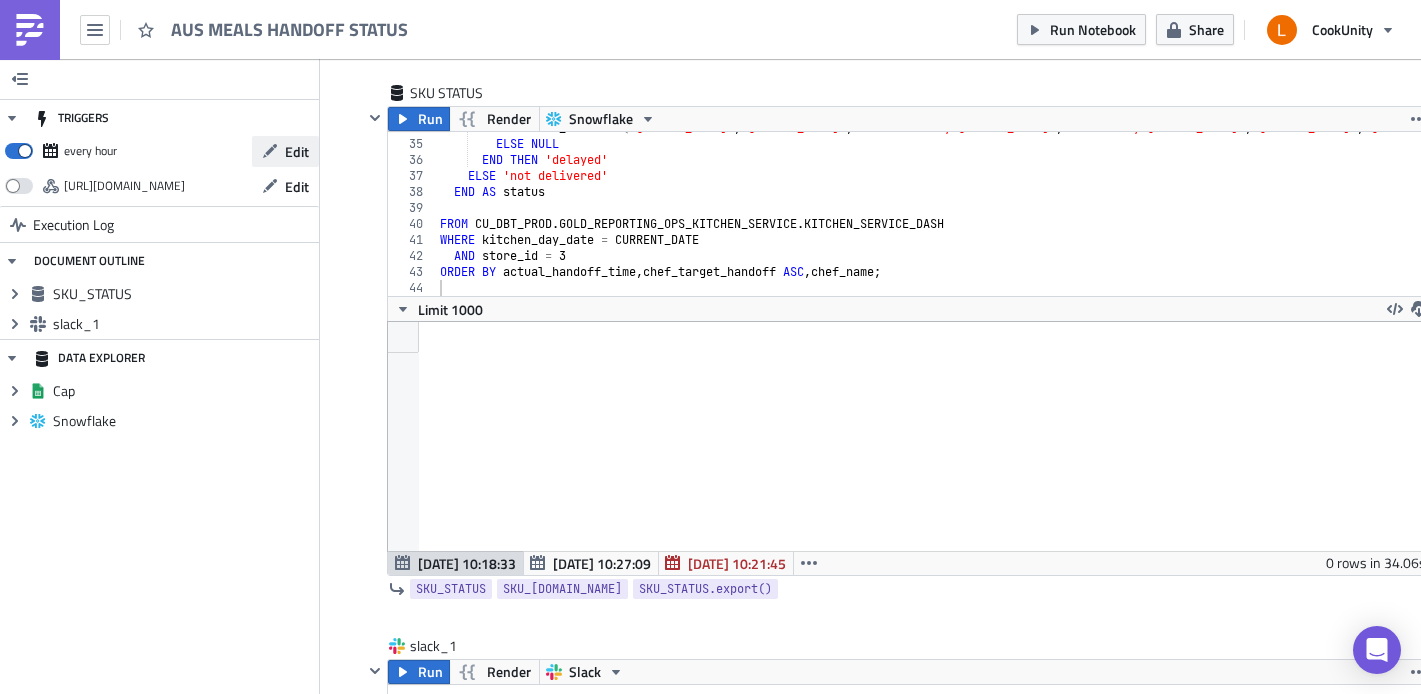 click on "Edit" at bounding box center (297, 151) 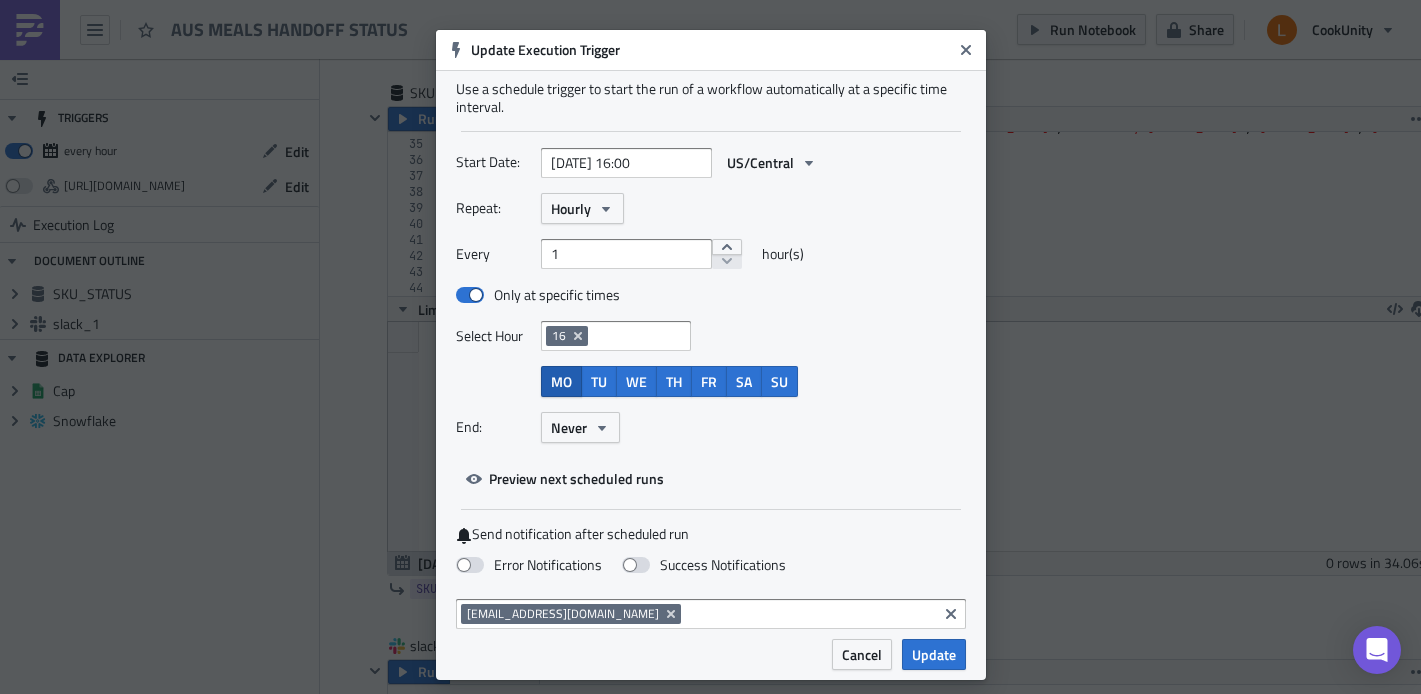 click on "MO" at bounding box center [561, 381] 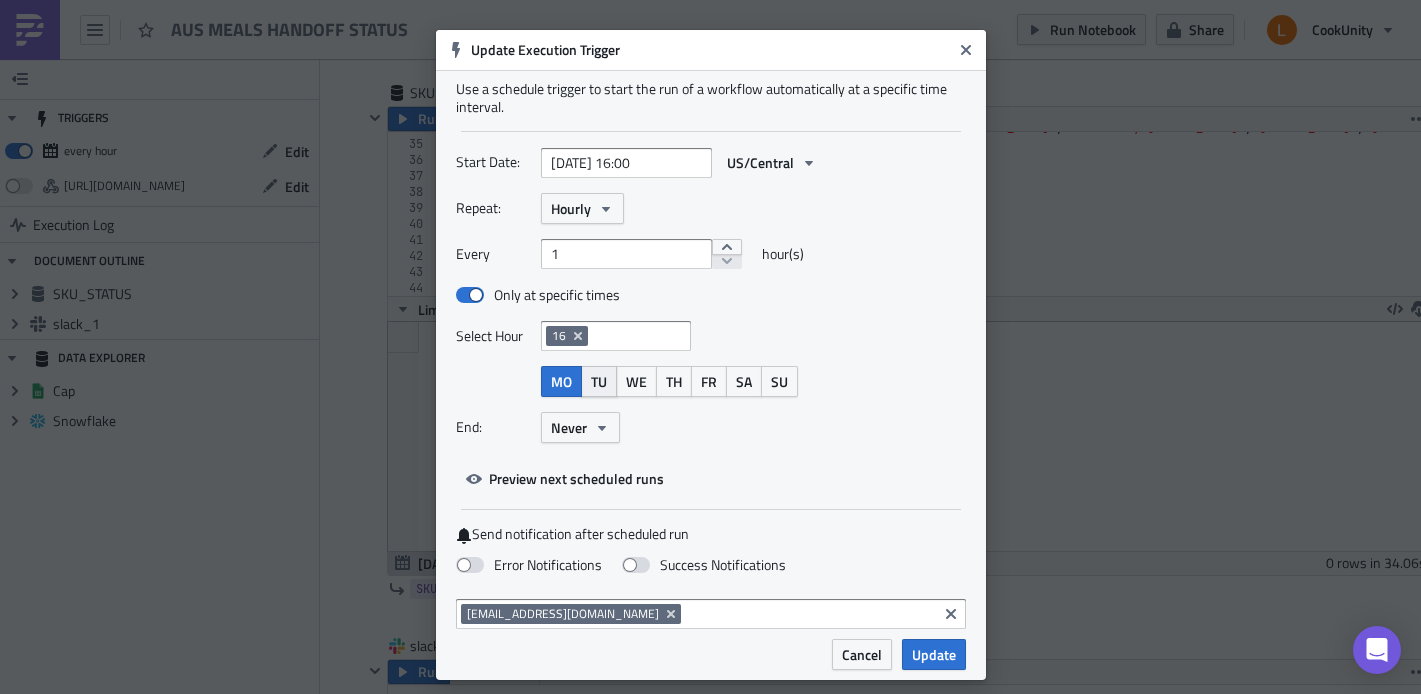 click on "TU" at bounding box center [599, 381] 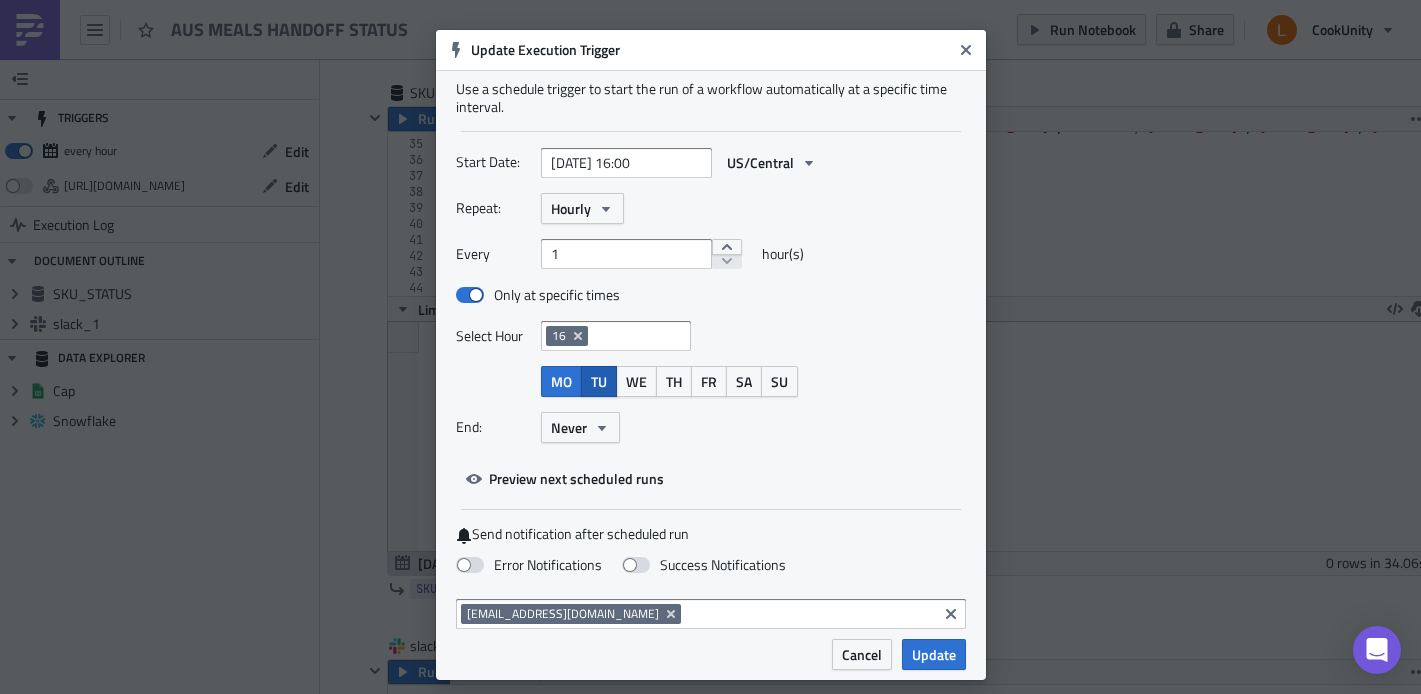 click on "TU" at bounding box center [599, 381] 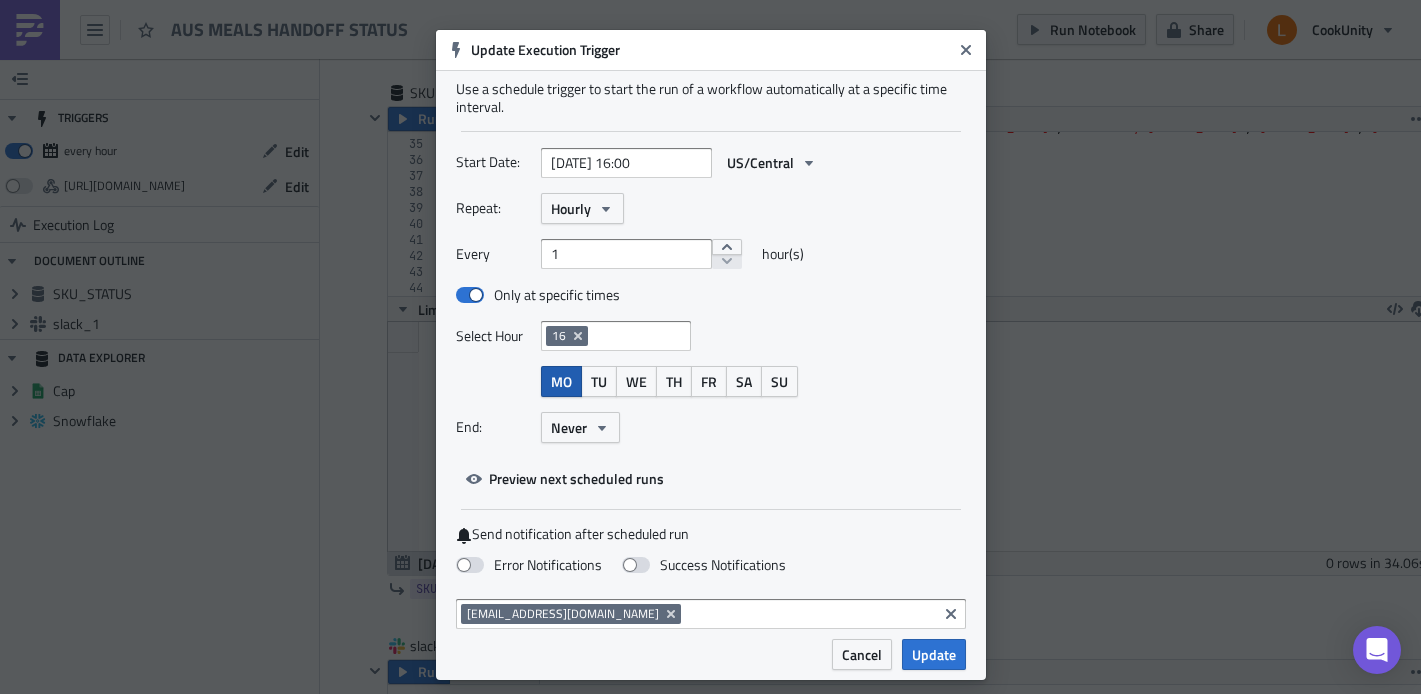 click on "MO" at bounding box center (561, 381) 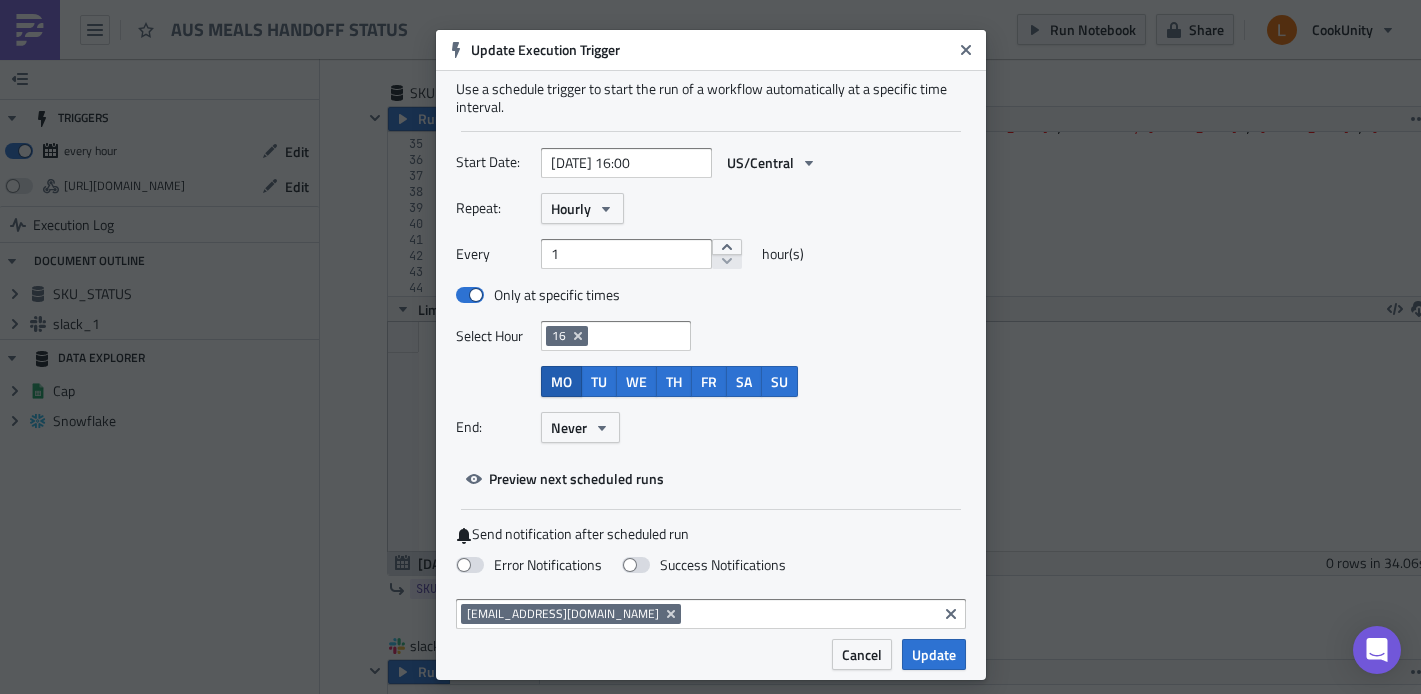 click on "MO" at bounding box center (561, 381) 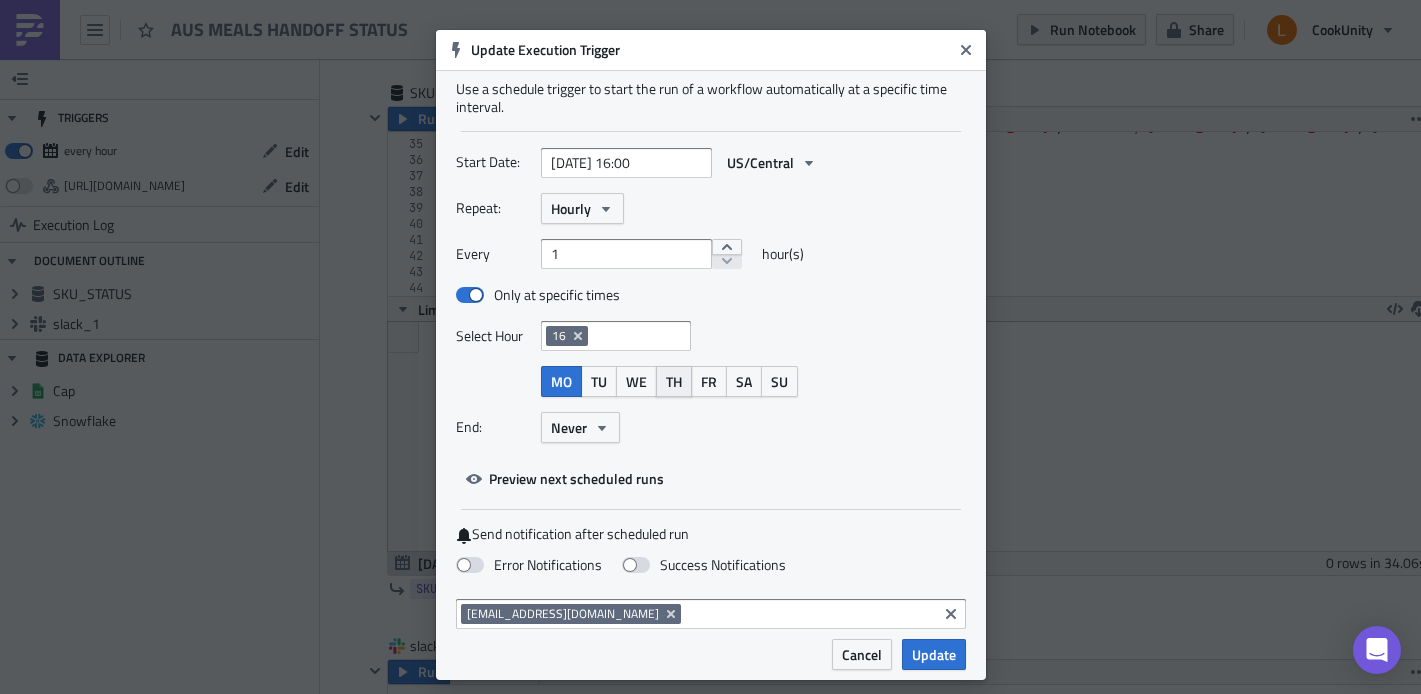 click on "TH" at bounding box center [674, 381] 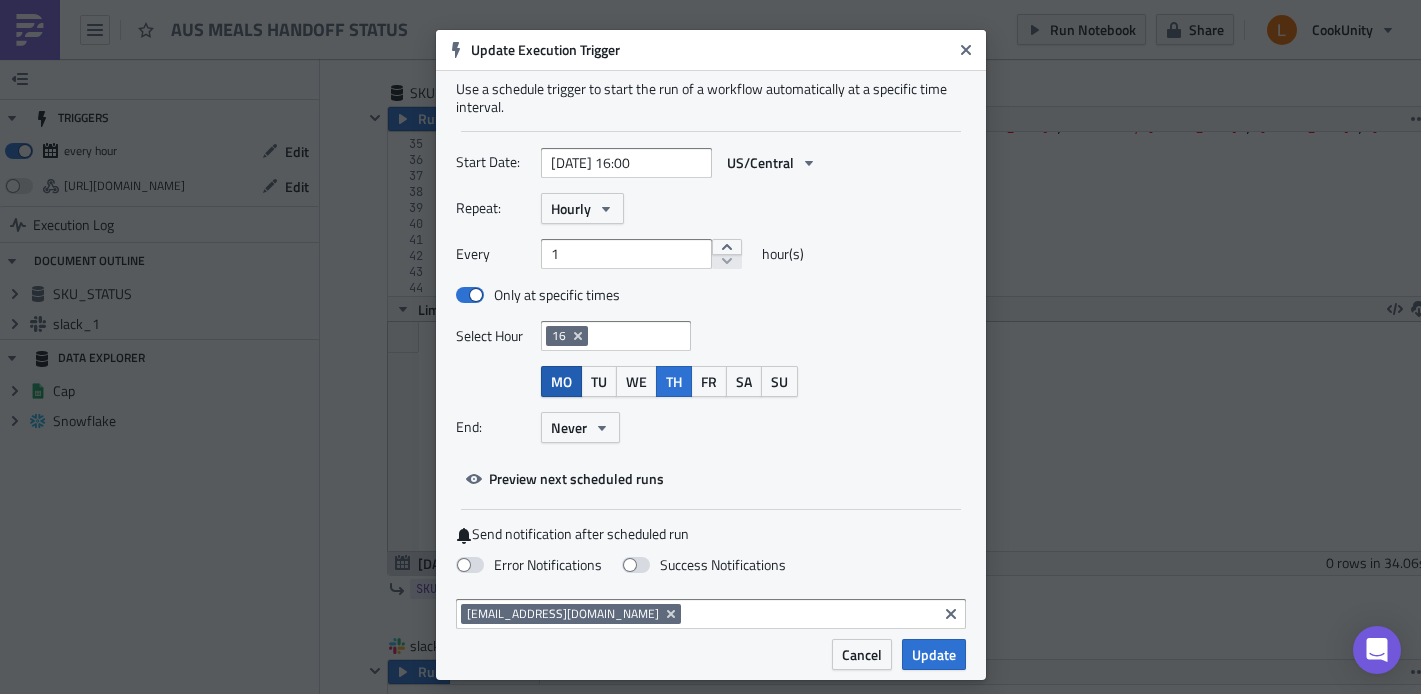 click on "MO" at bounding box center (561, 381) 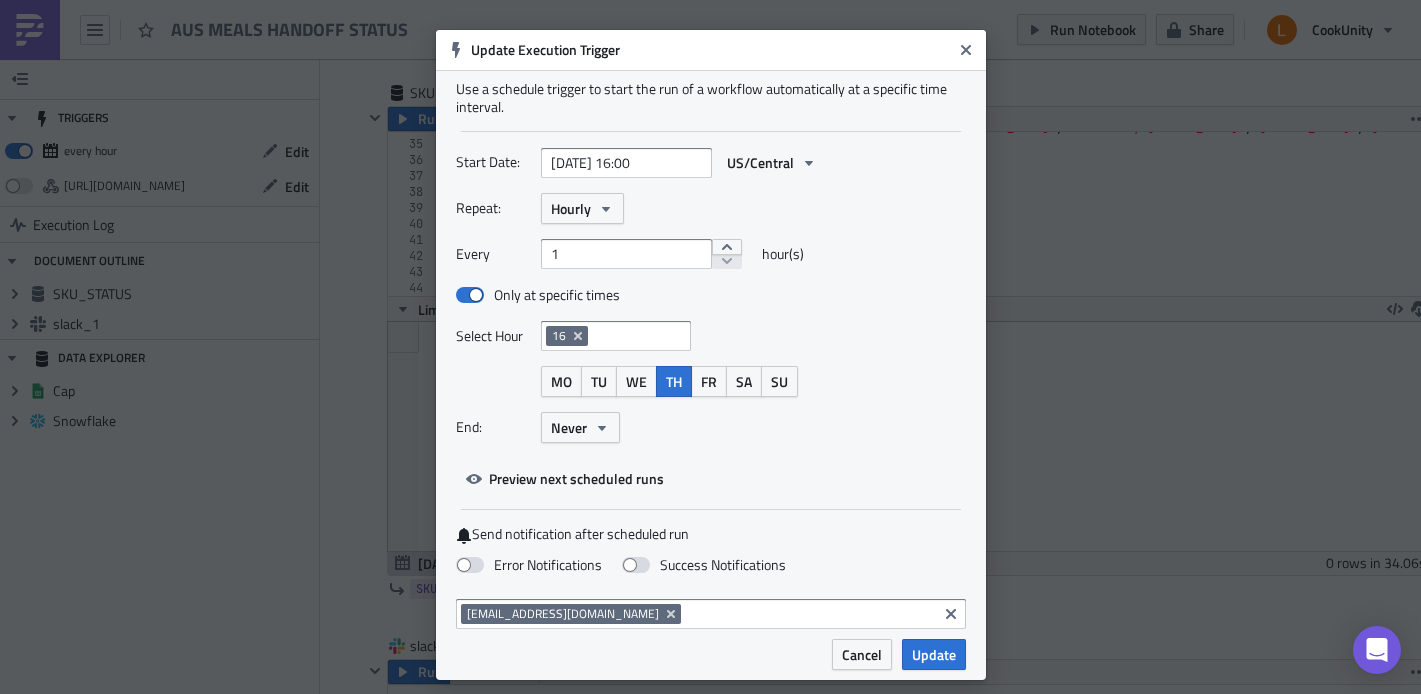 click on "Start Date:   2025-07-22 16:00 US/Central Repeat:   Hourly Every   1  hour(s) Only at specific times Select Hour   16 MO TU WE TH FR SA SU End:   Never Preview next scheduled runs" at bounding box center (711, 320) 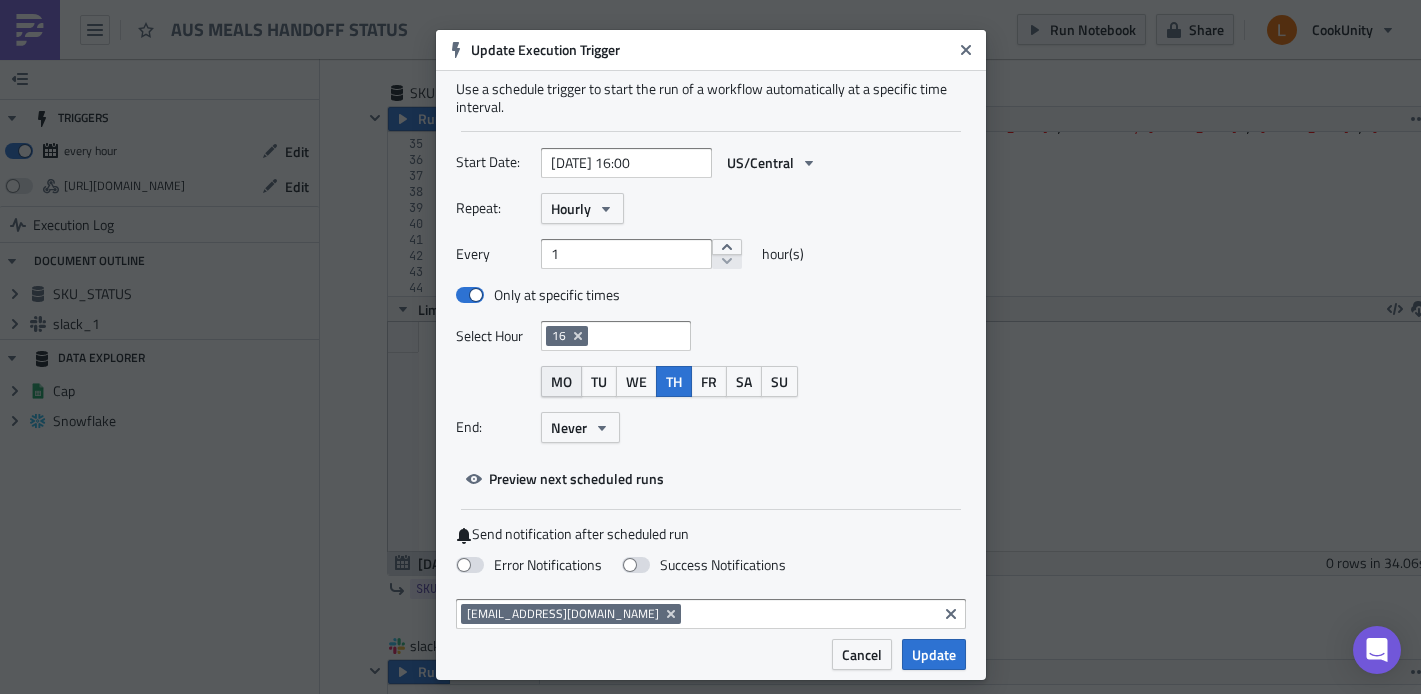 click on "MO" at bounding box center (561, 381) 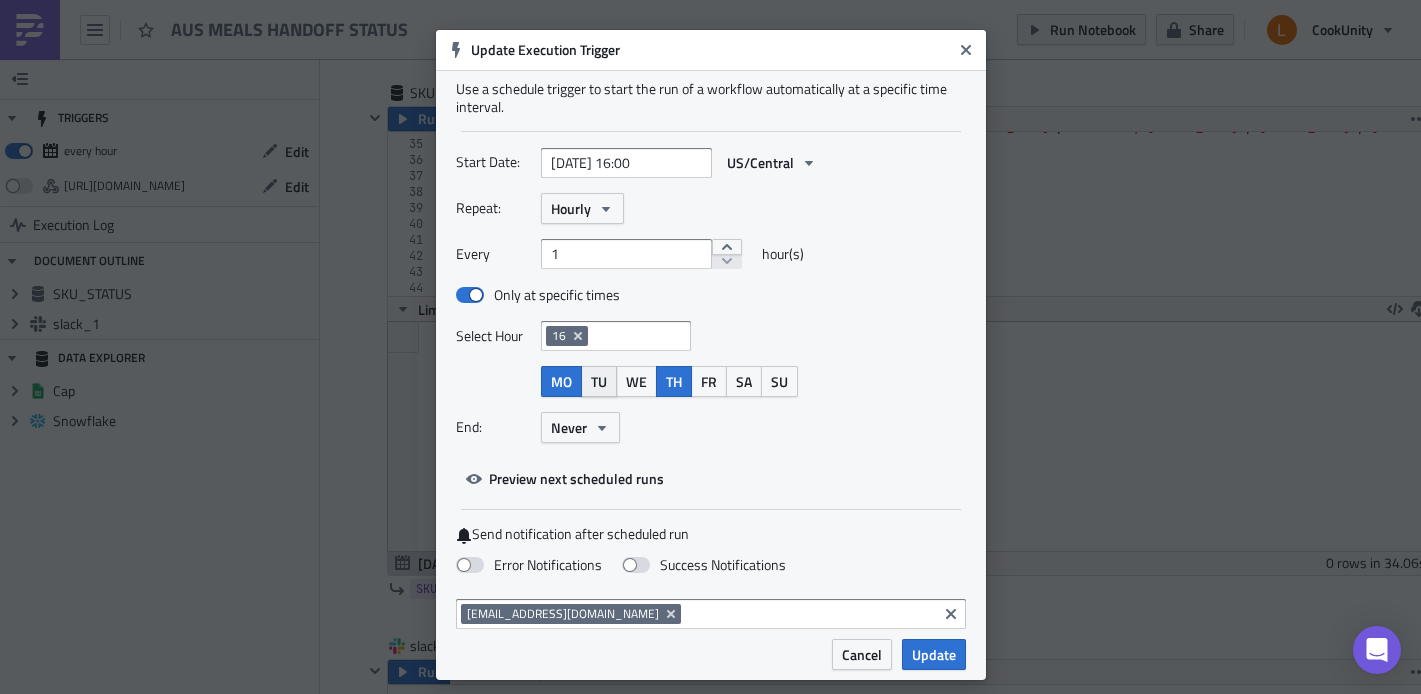click on "TU" at bounding box center [599, 381] 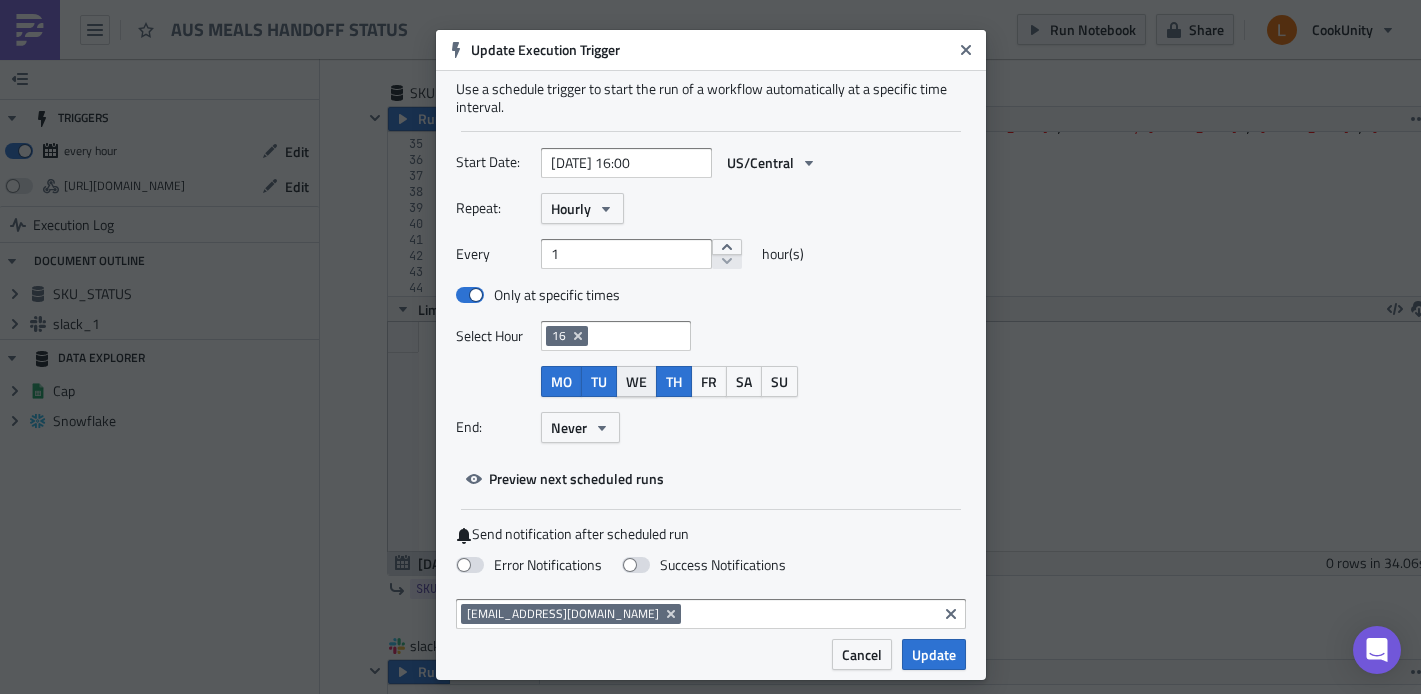 click on "WE" at bounding box center (636, 381) 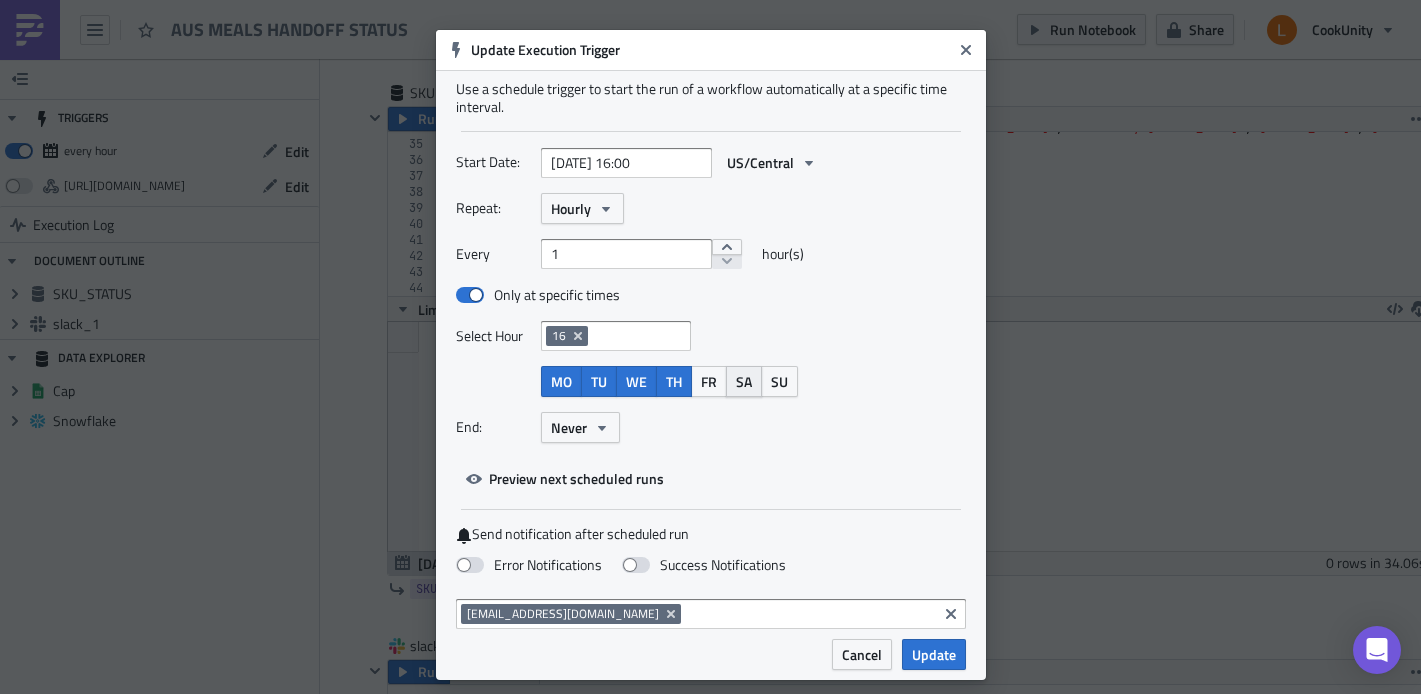 click on "SA" at bounding box center (744, 381) 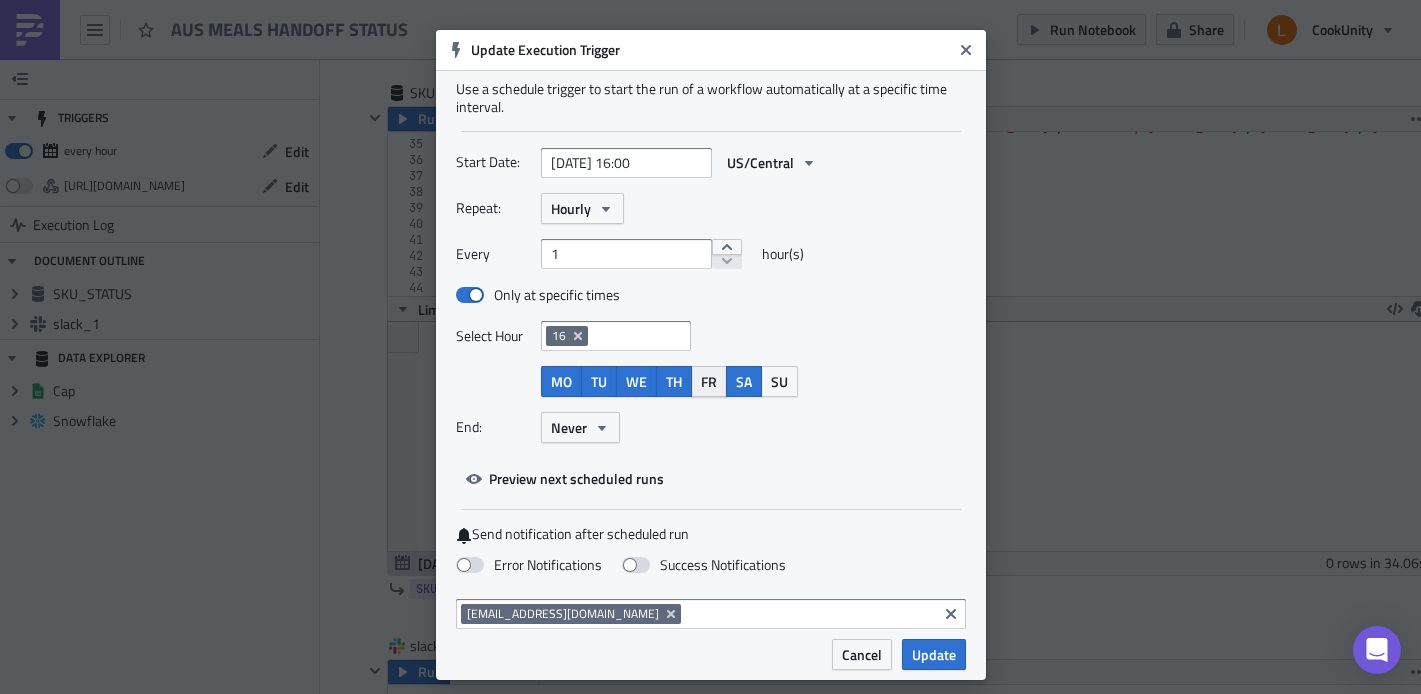 click on "FR" at bounding box center [709, 381] 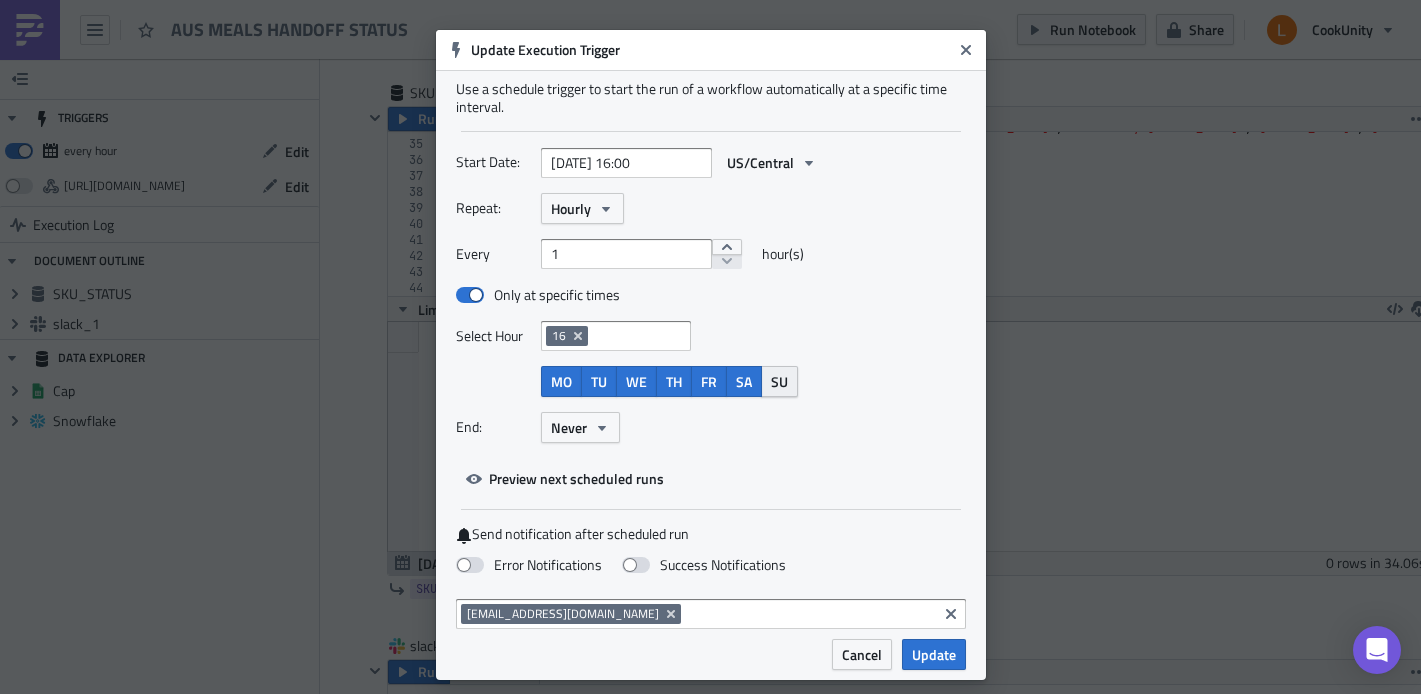 click on "SU" at bounding box center (779, 381) 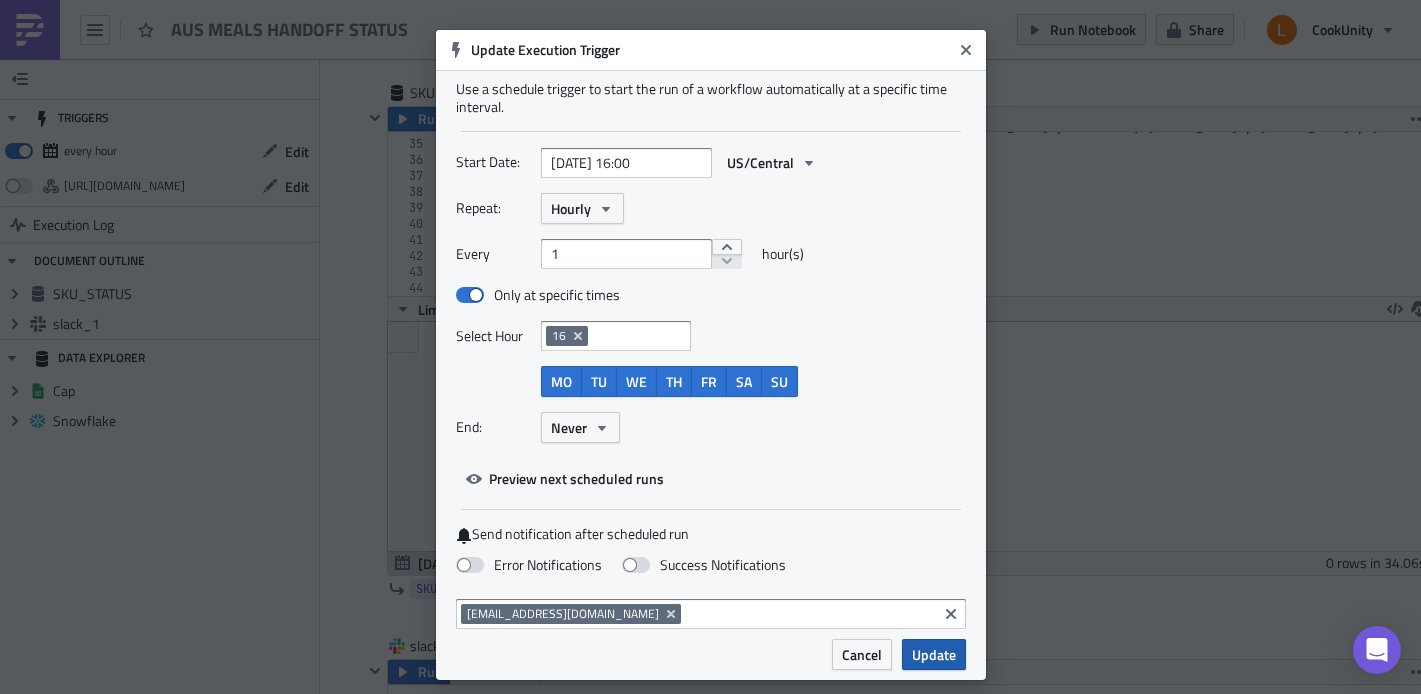 click on "Update" at bounding box center [934, 654] 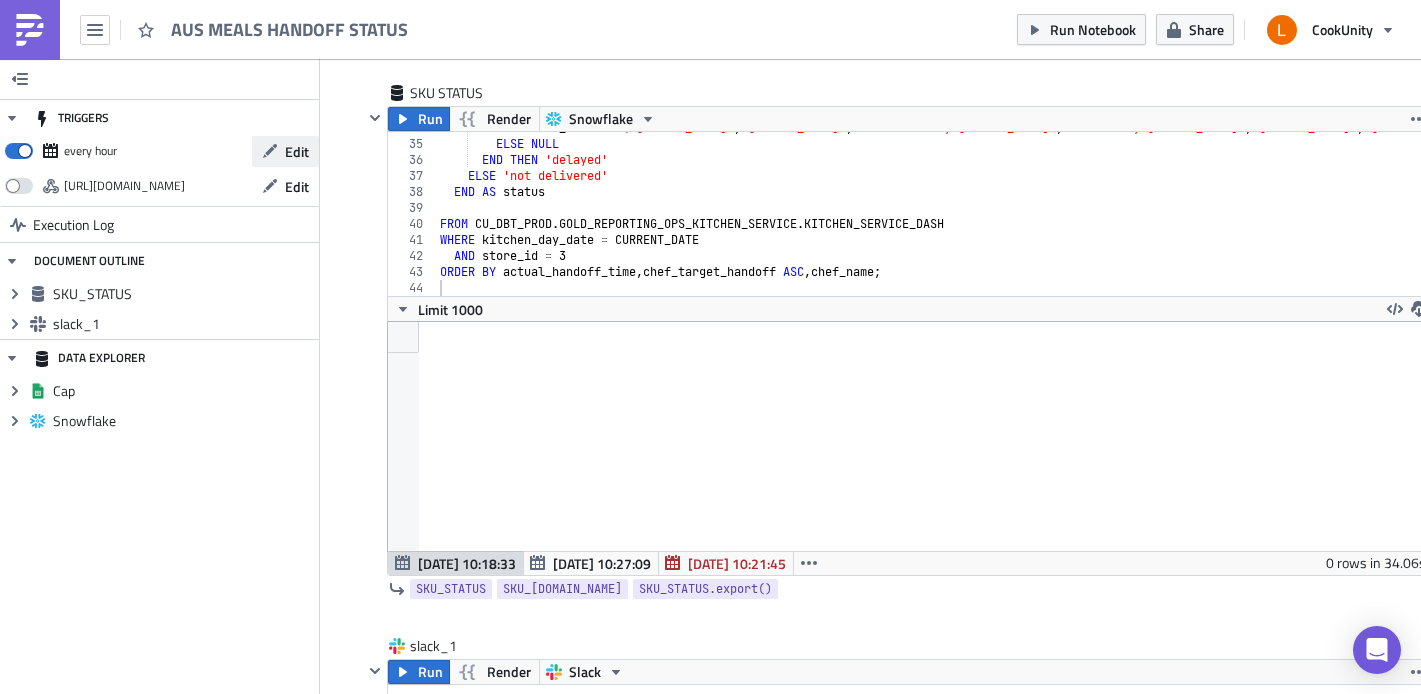 click 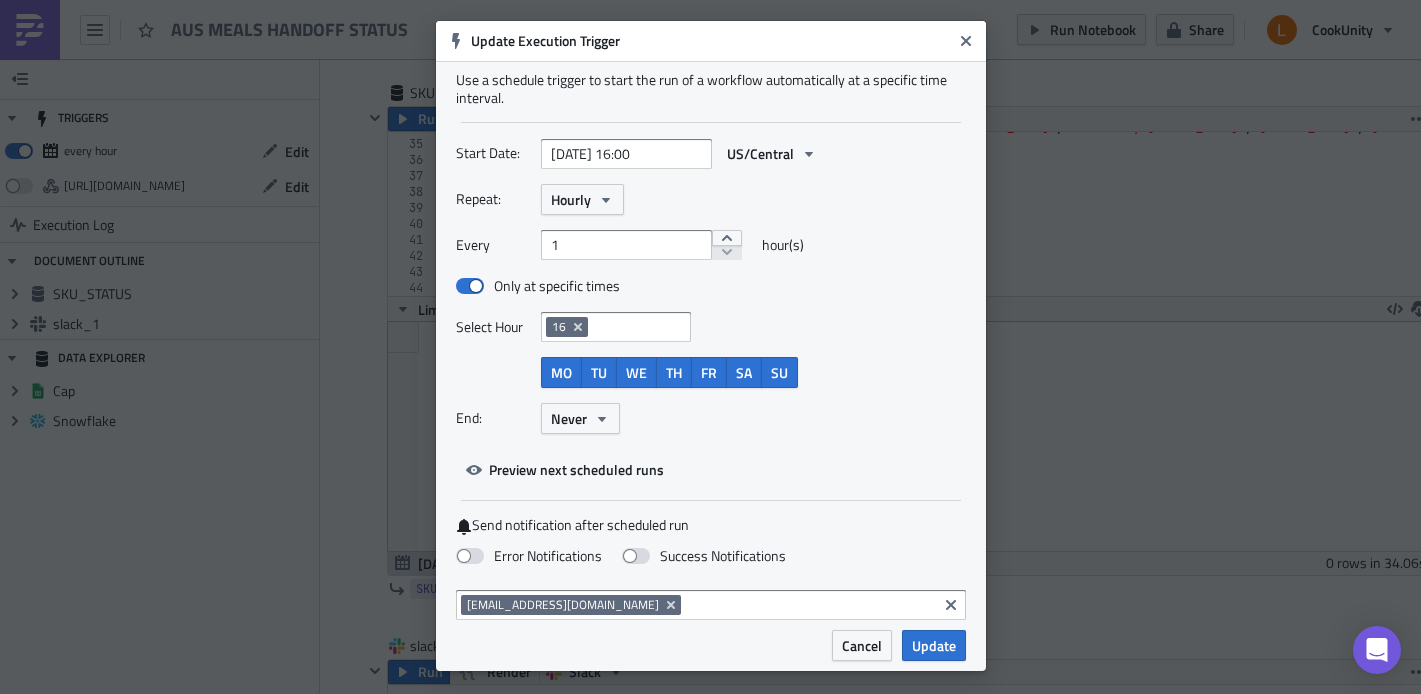 scroll, scrollTop: 19, scrollLeft: 0, axis: vertical 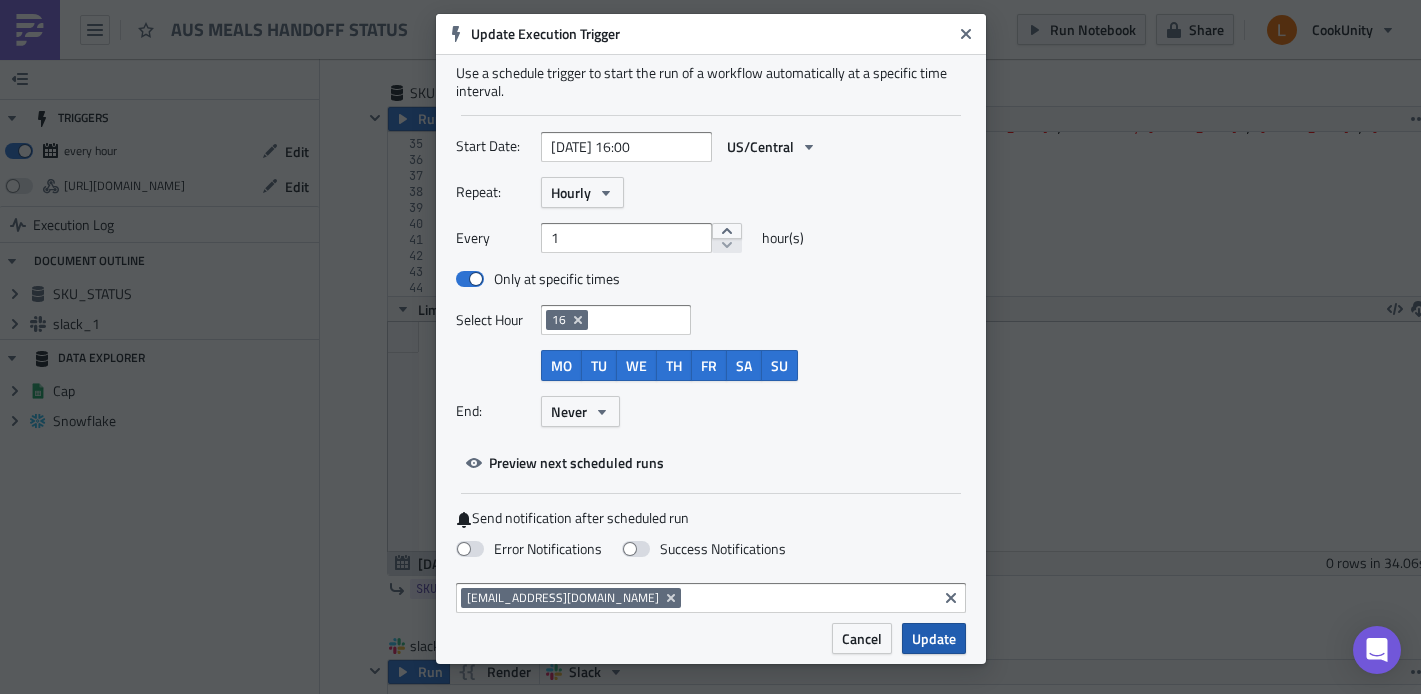 click on "Update" at bounding box center [934, 638] 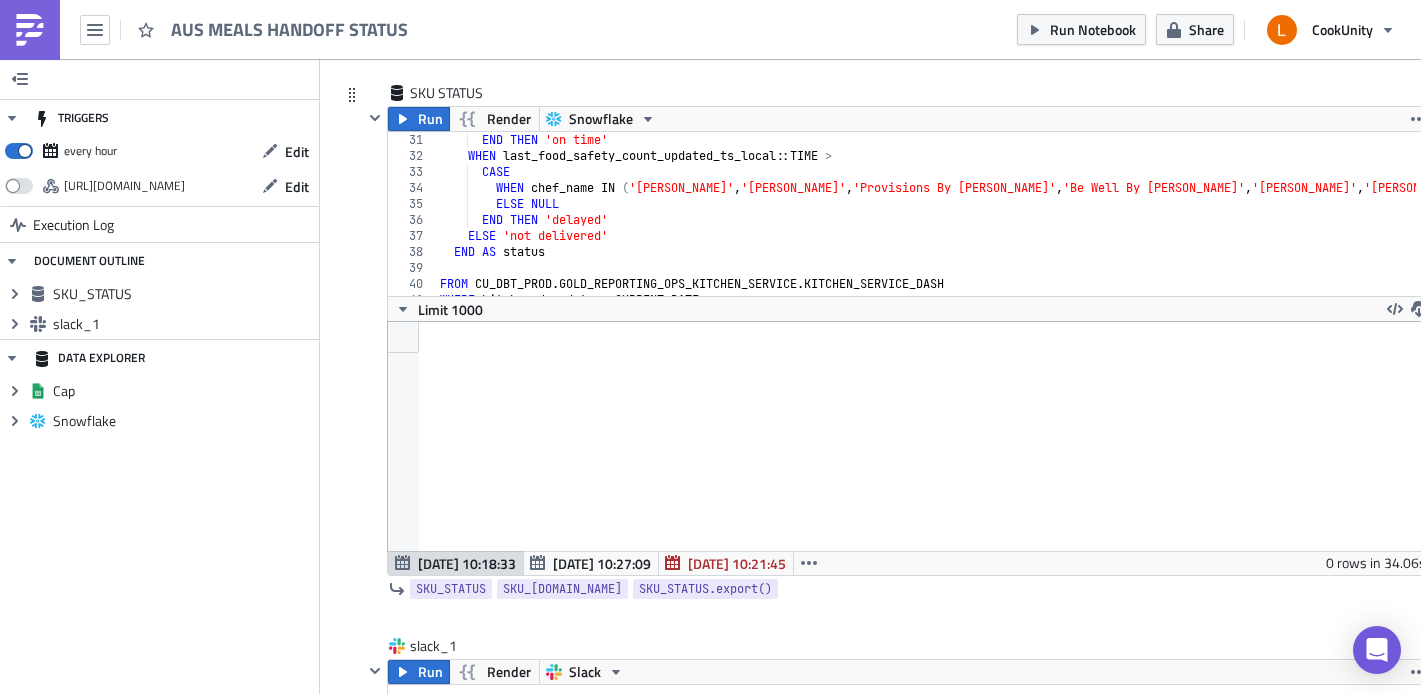 scroll, scrollTop: 0, scrollLeft: 0, axis: both 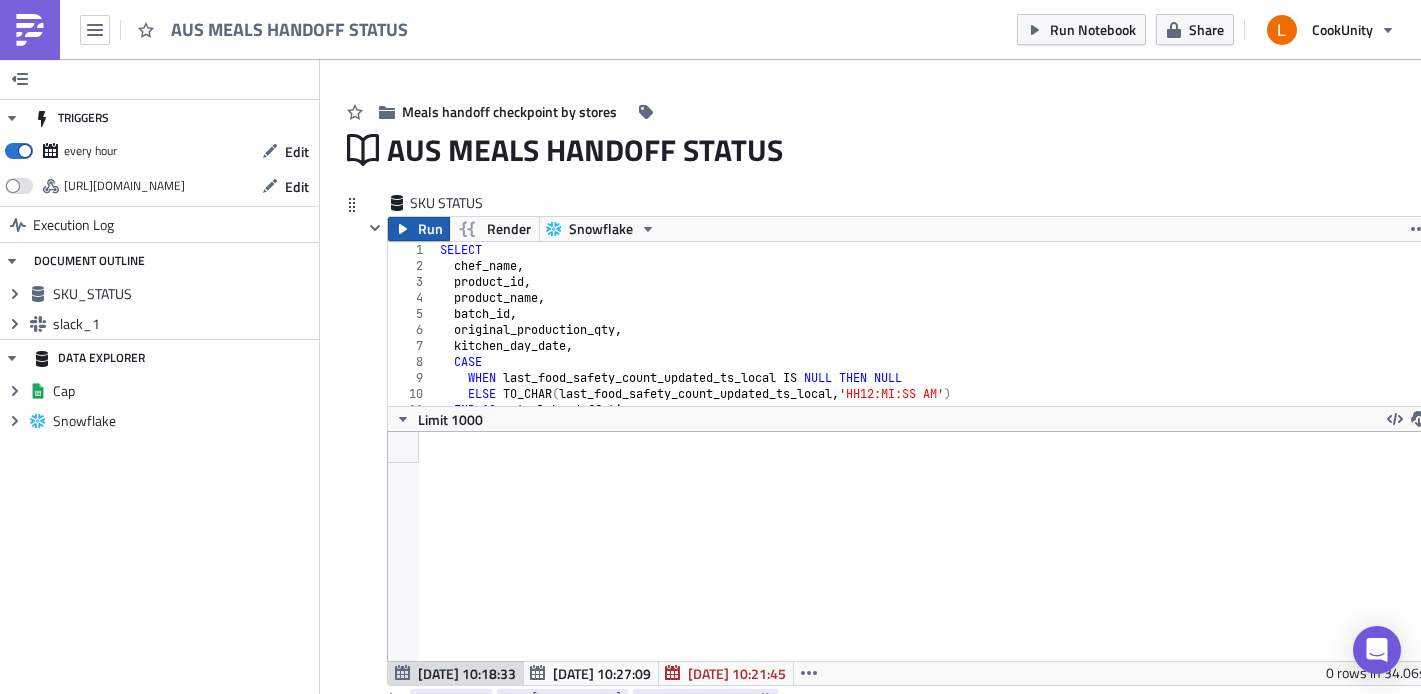 click on "Run" at bounding box center (430, 229) 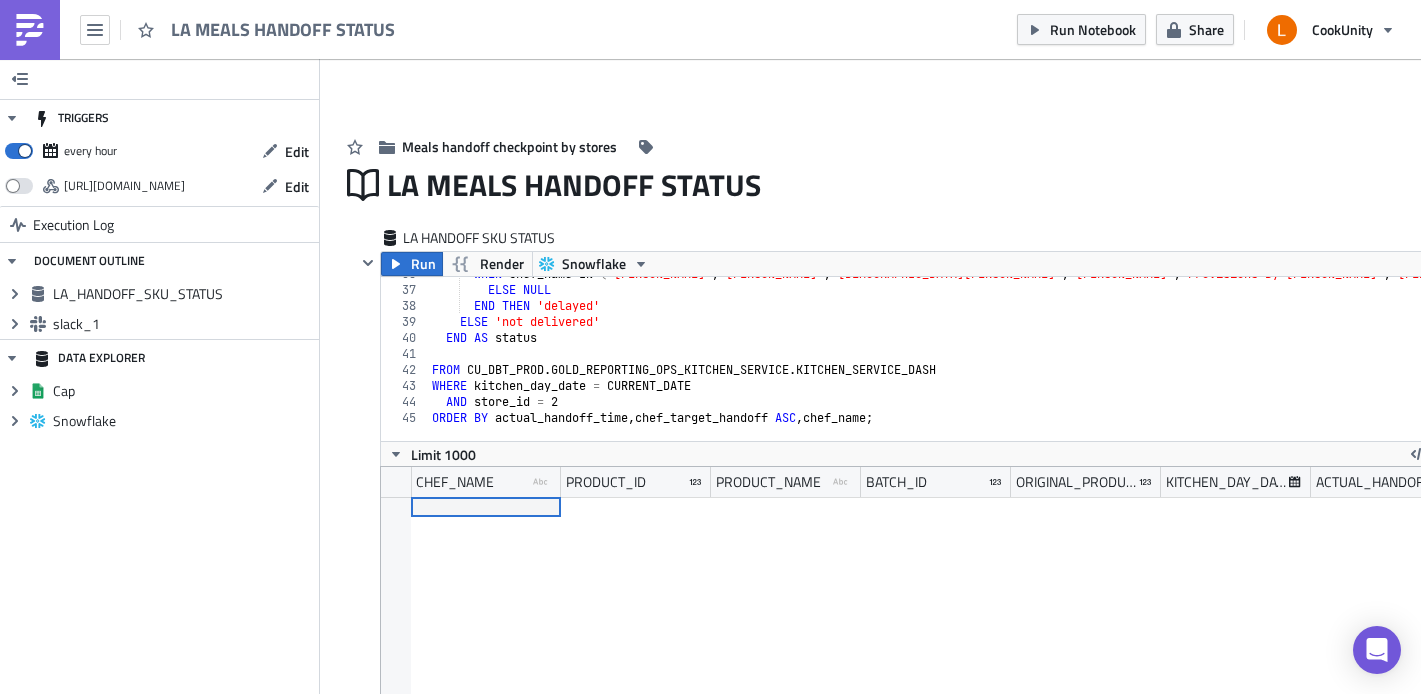 scroll, scrollTop: 0, scrollLeft: 0, axis: both 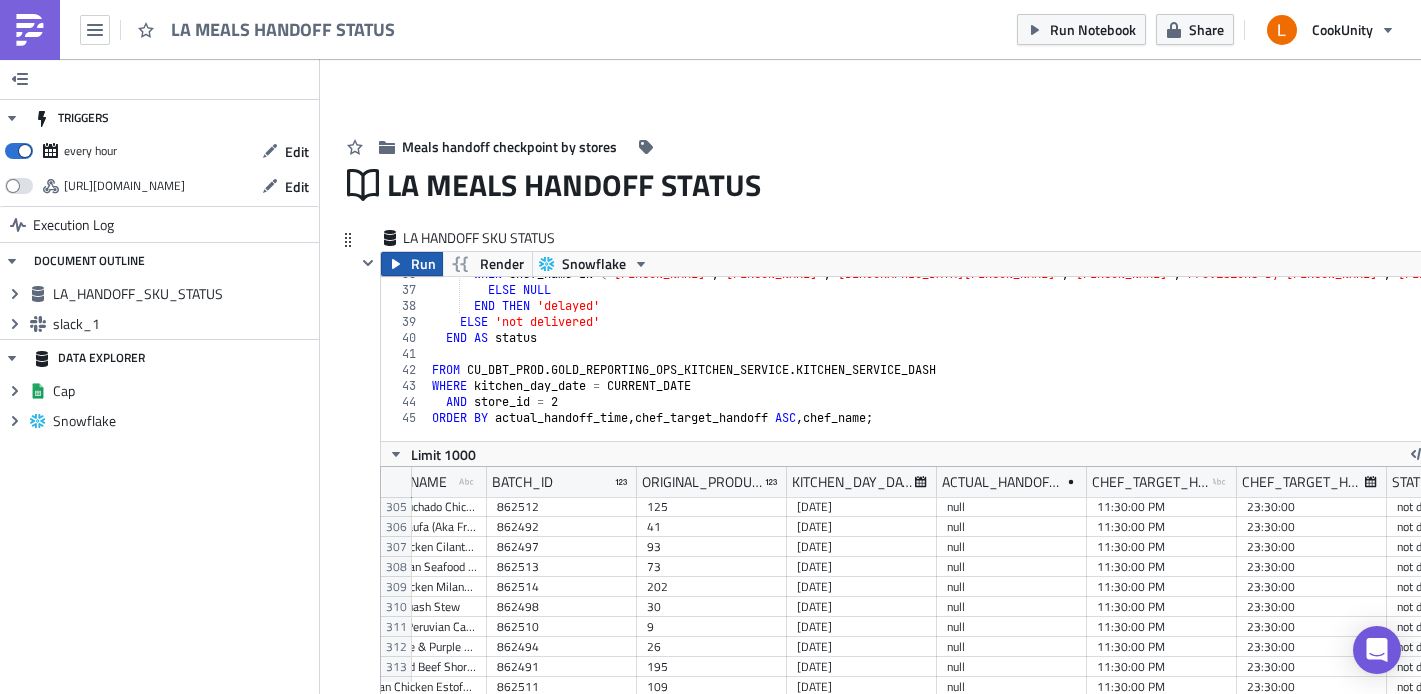 click on "Run" at bounding box center (412, 264) 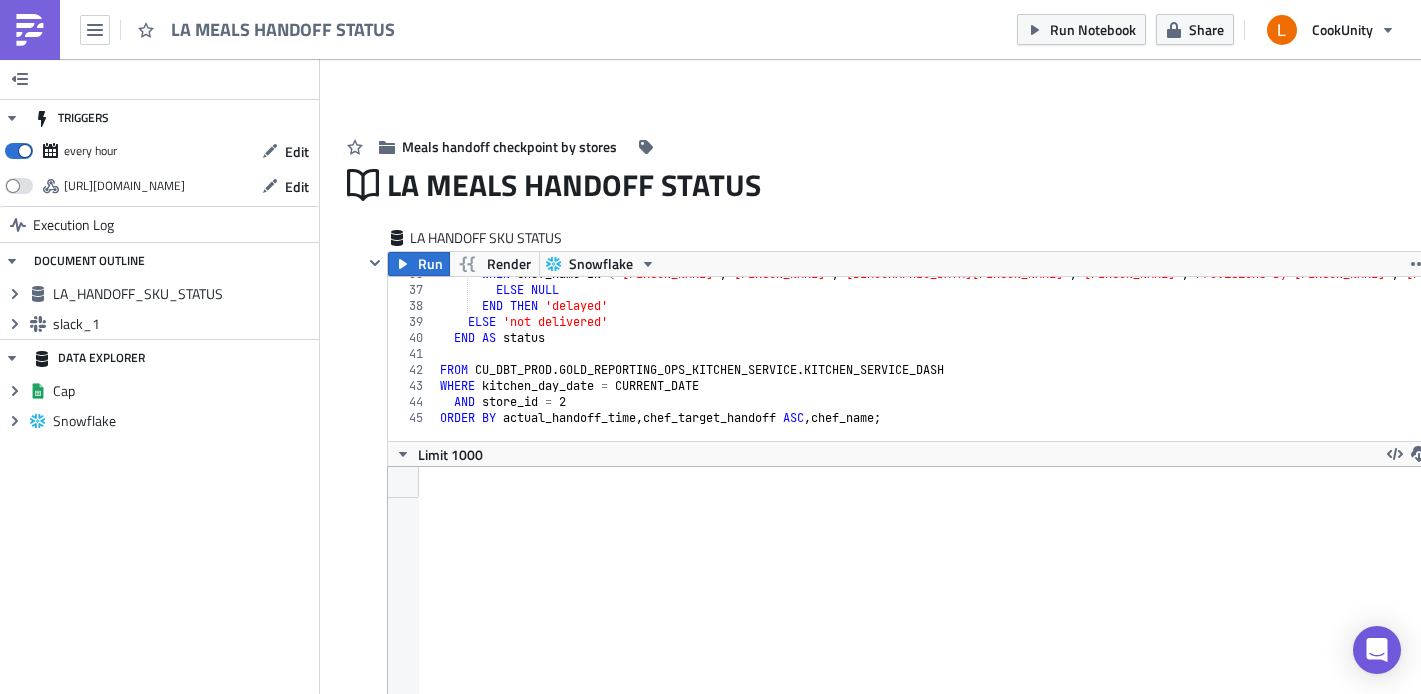 scroll, scrollTop: 99771, scrollLeft: 98957, axis: both 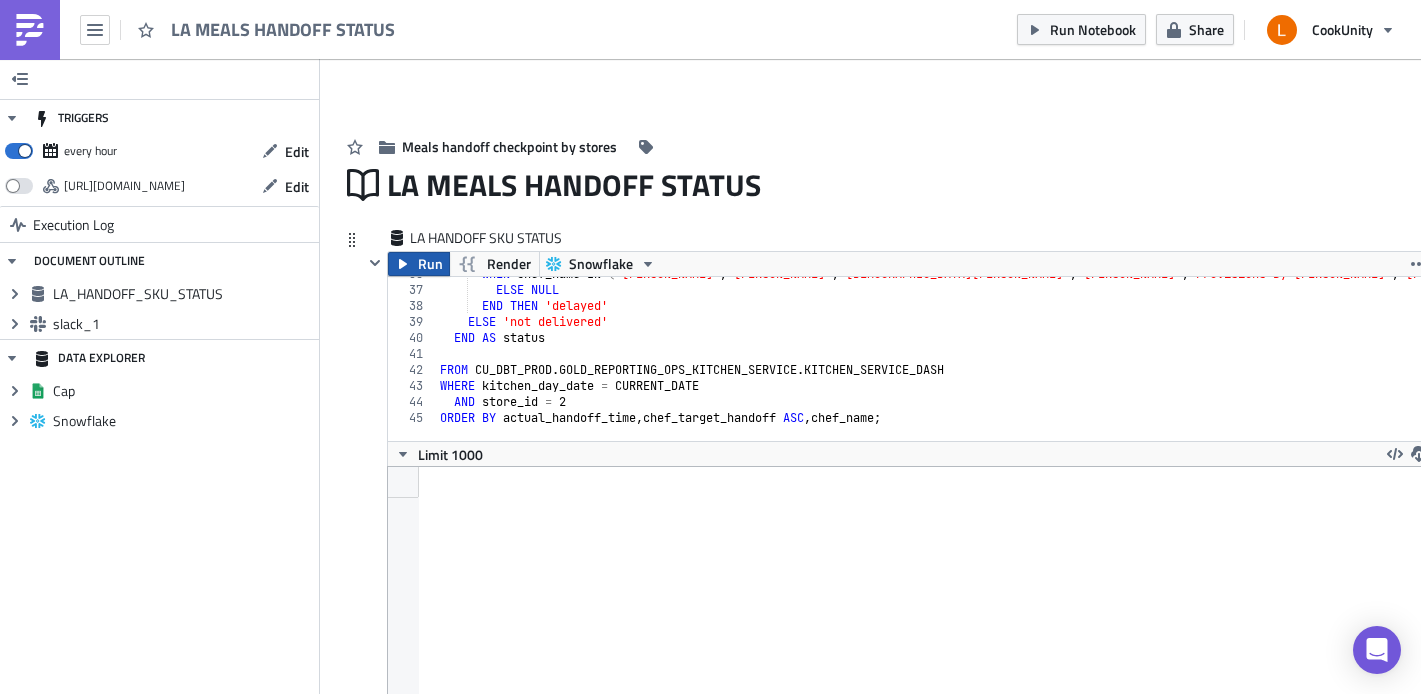 click on "Run" at bounding box center [430, 264] 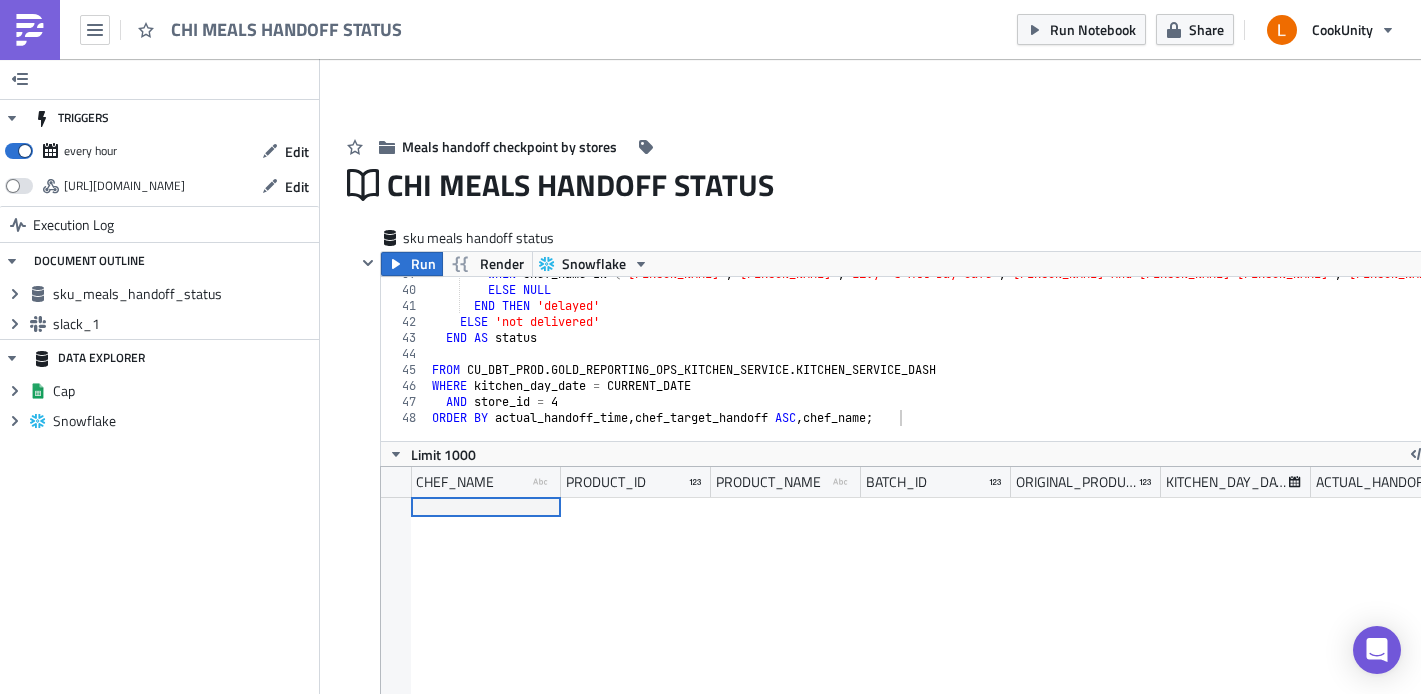 scroll, scrollTop: 0, scrollLeft: 0, axis: both 